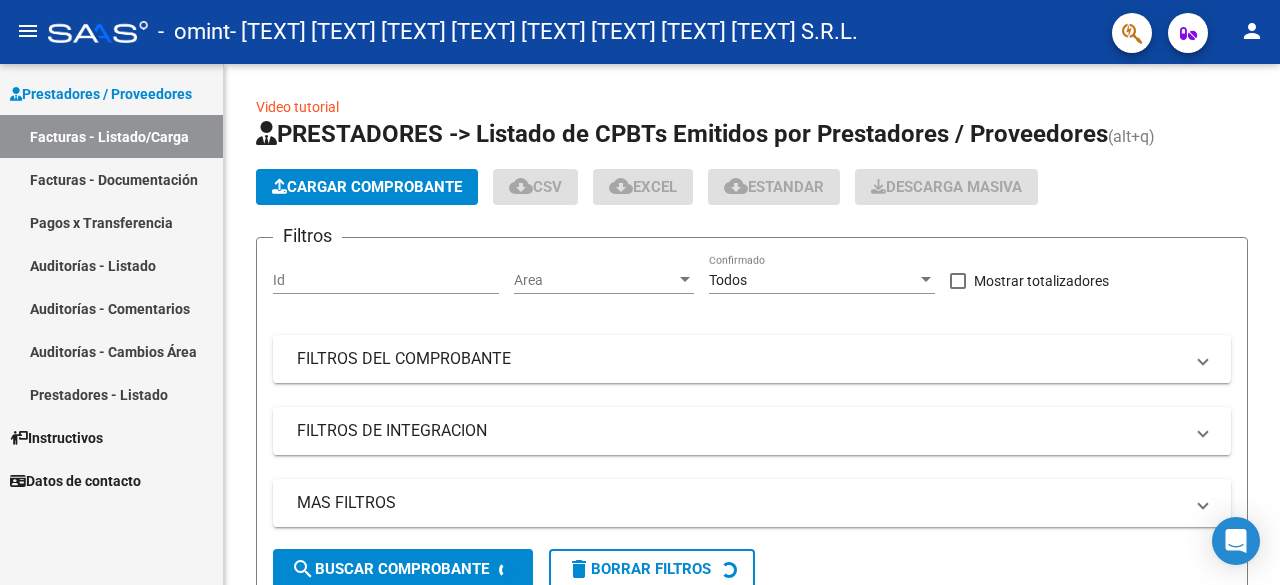 scroll, scrollTop: 0, scrollLeft: 0, axis: both 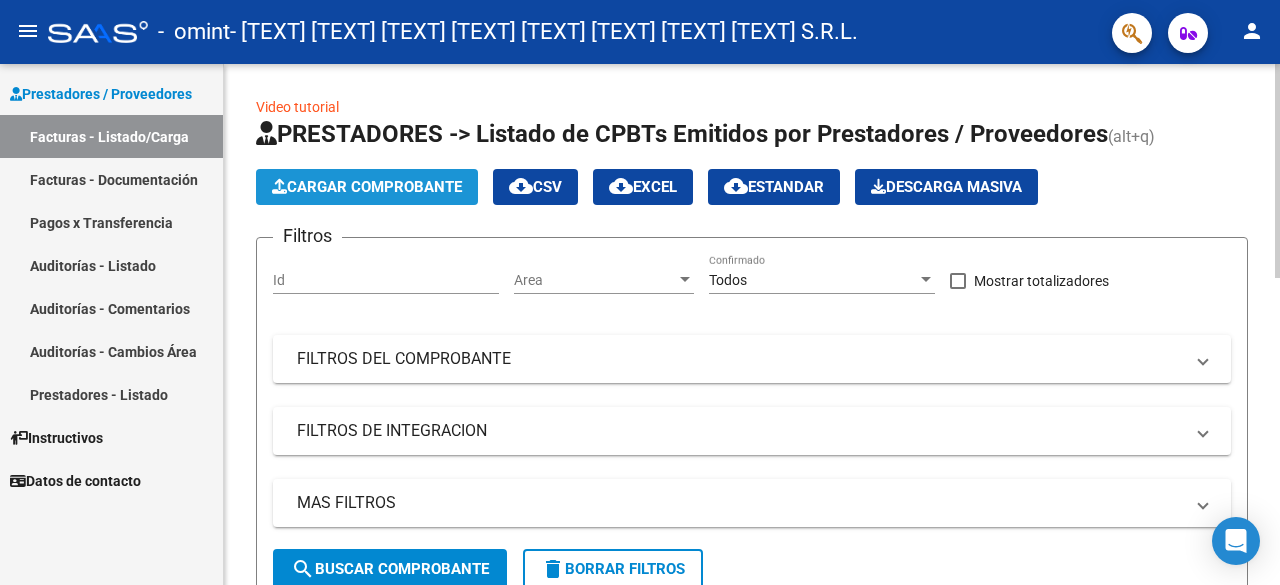click on "Cargar Comprobante" 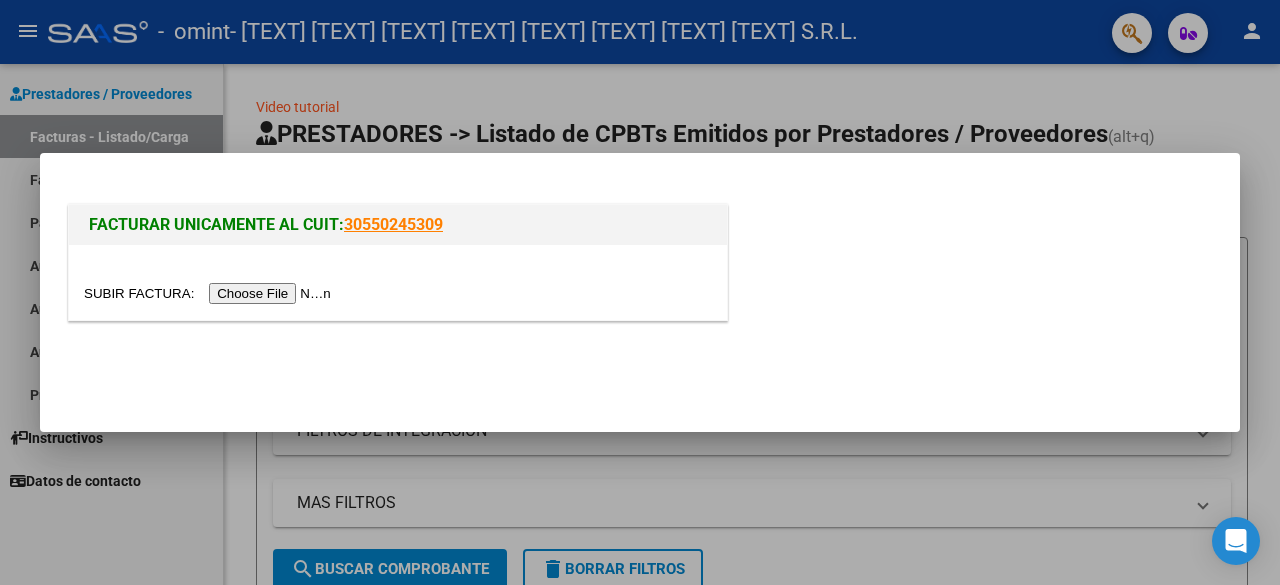 click at bounding box center [210, 293] 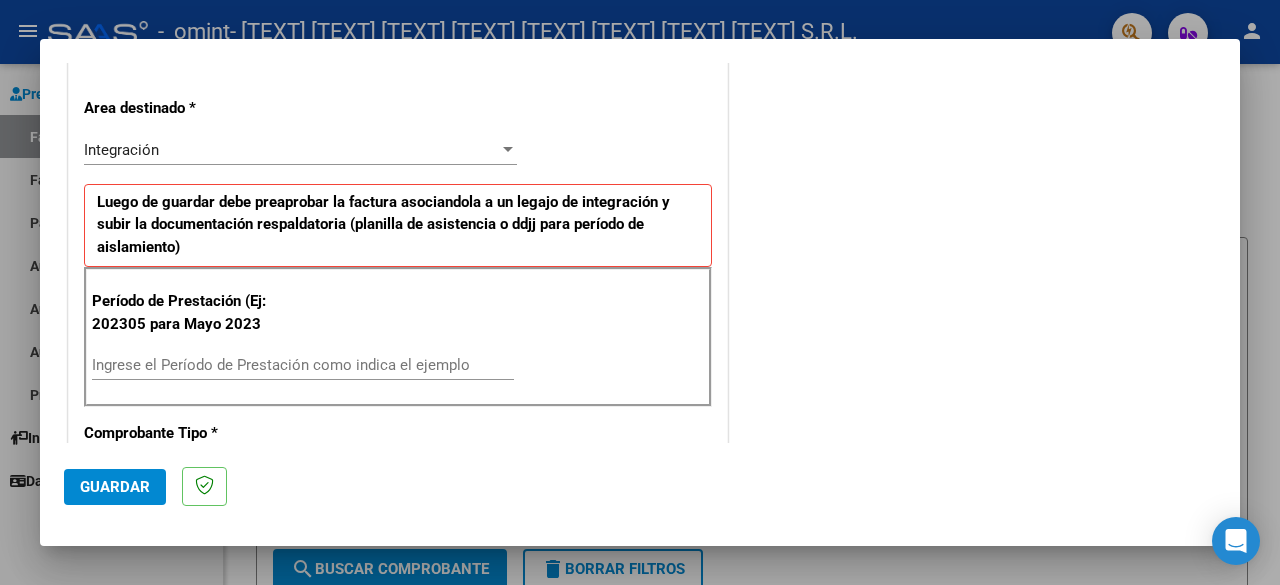 scroll, scrollTop: 500, scrollLeft: 0, axis: vertical 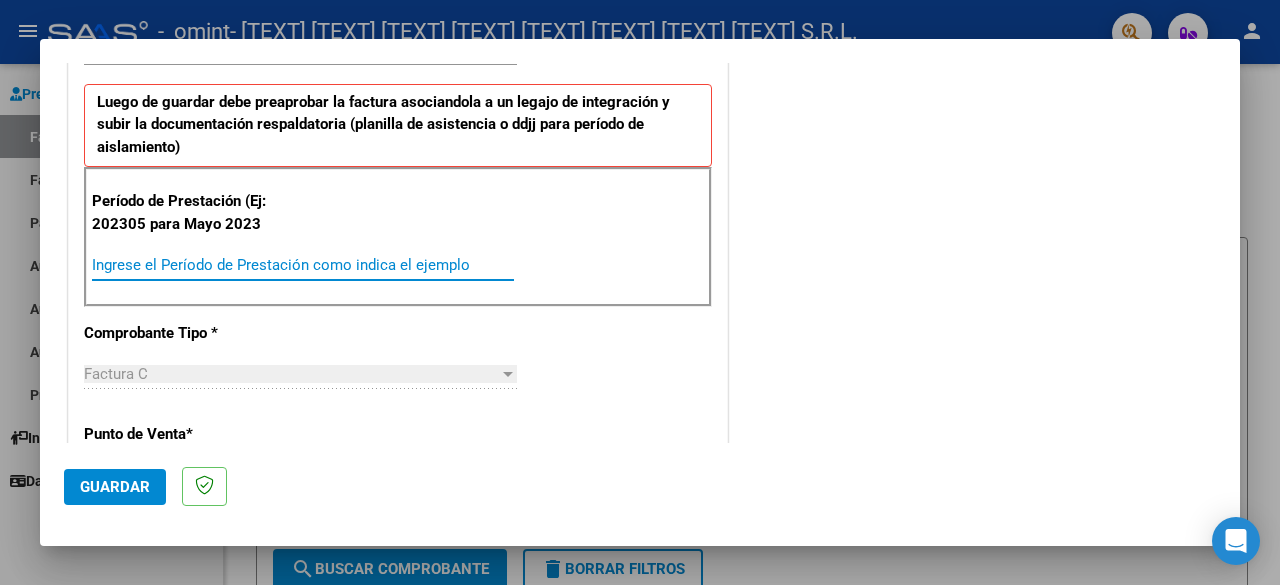 click on "Ingrese el Período de Prestación como indica el ejemplo" at bounding box center [303, 265] 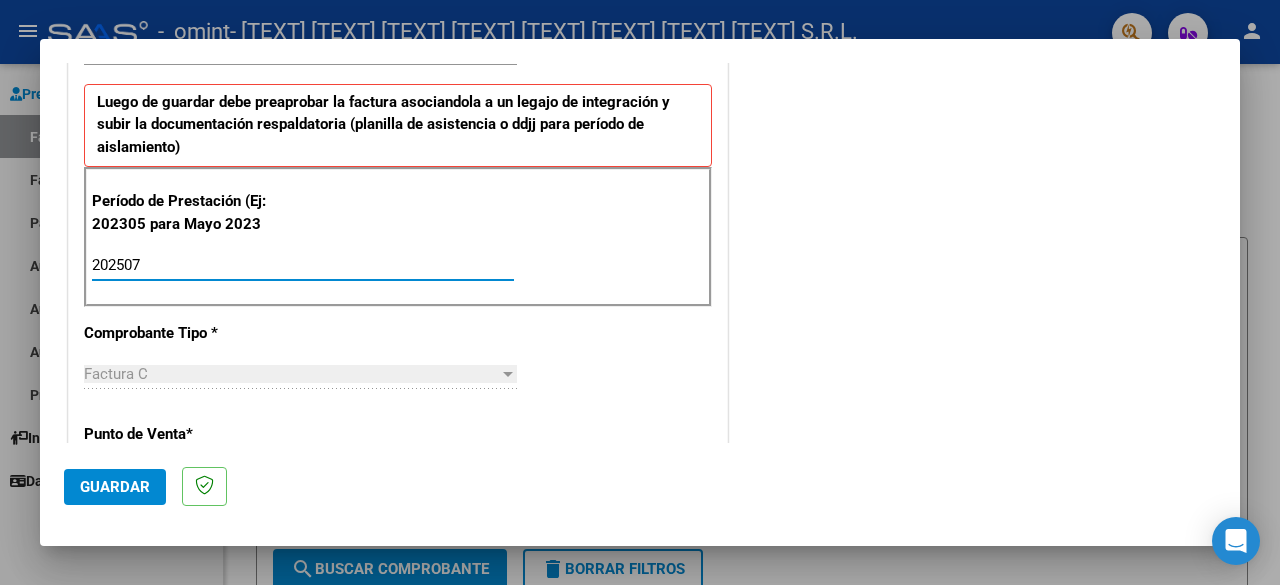 type on "202507" 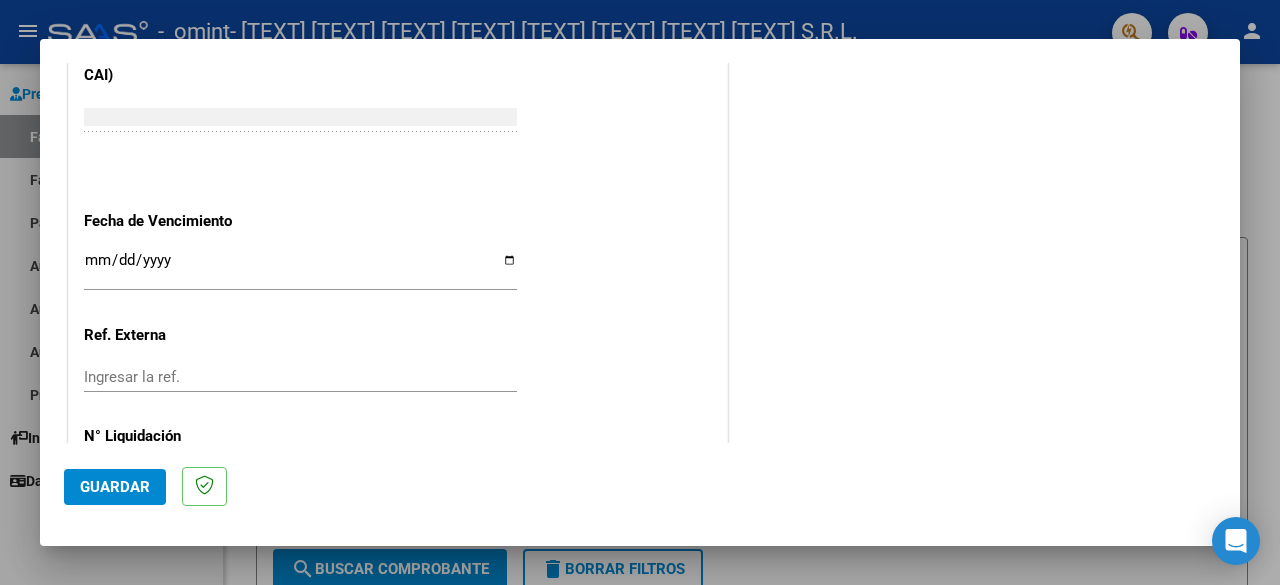 scroll, scrollTop: 1300, scrollLeft: 0, axis: vertical 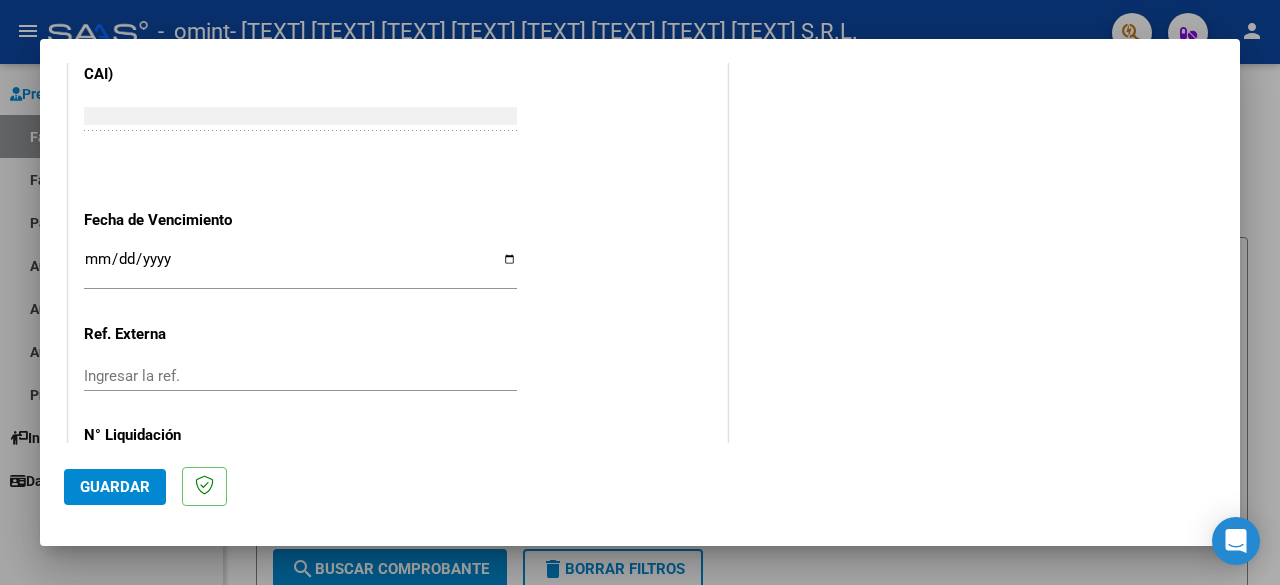 click on "Ingresar la fecha" at bounding box center (300, 267) 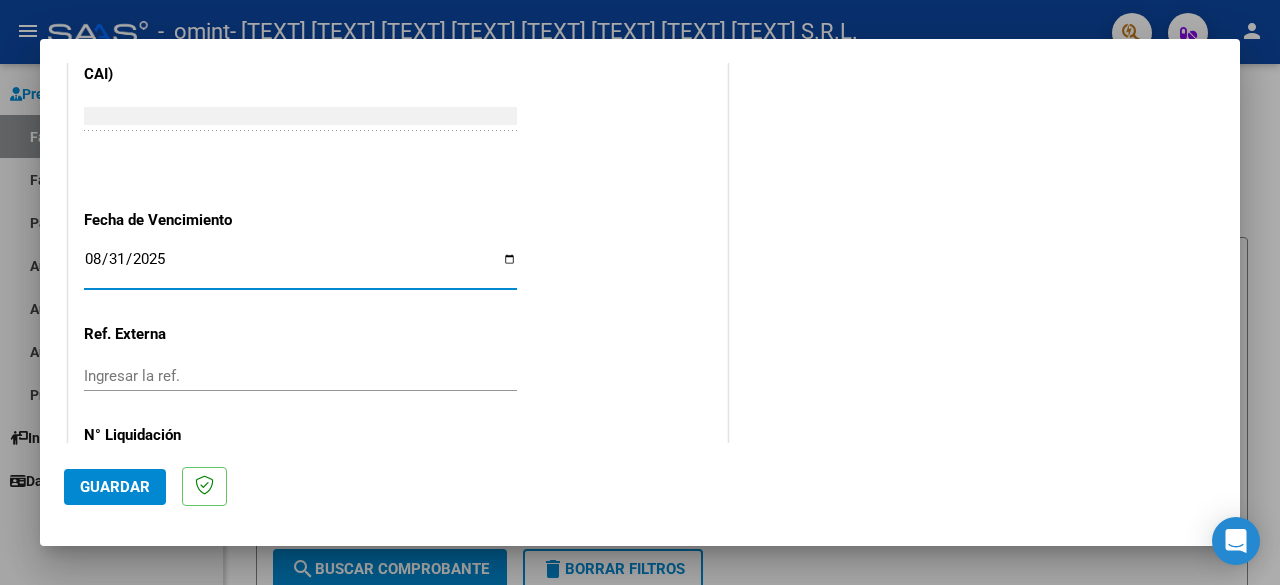 type on "2025-08-31" 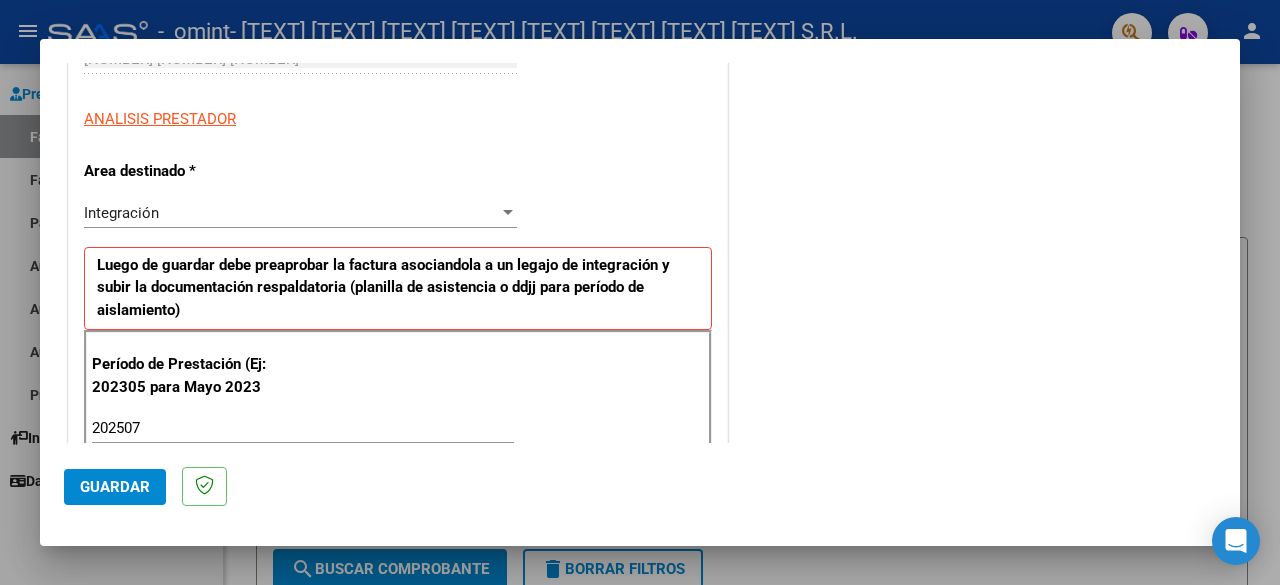 scroll, scrollTop: 288, scrollLeft: 0, axis: vertical 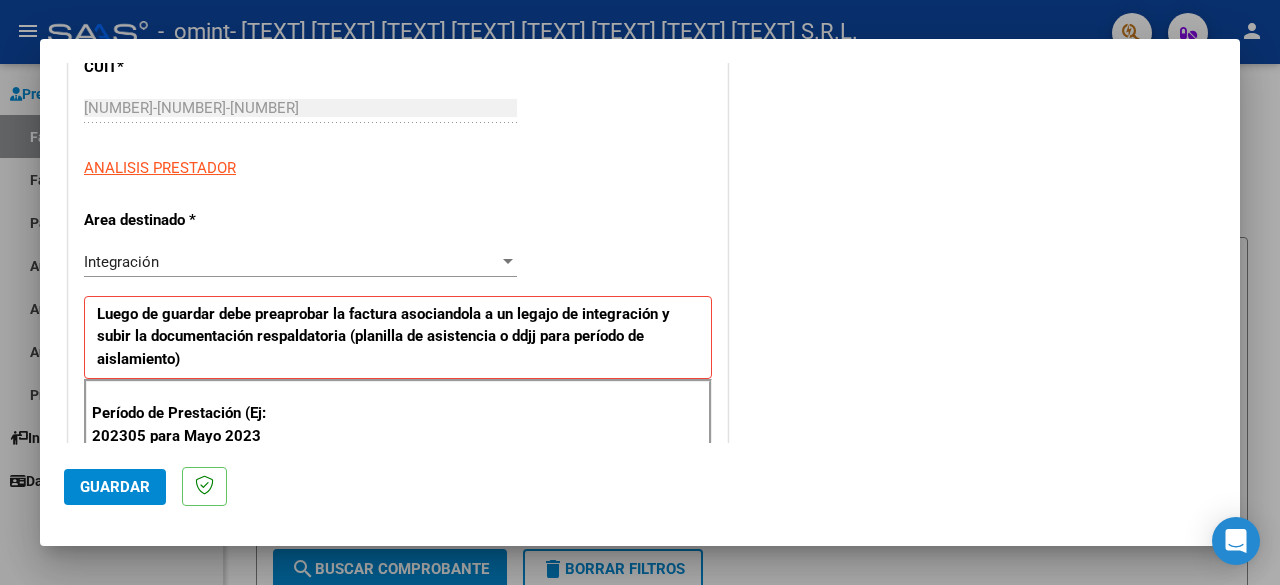 click on "Guardar" 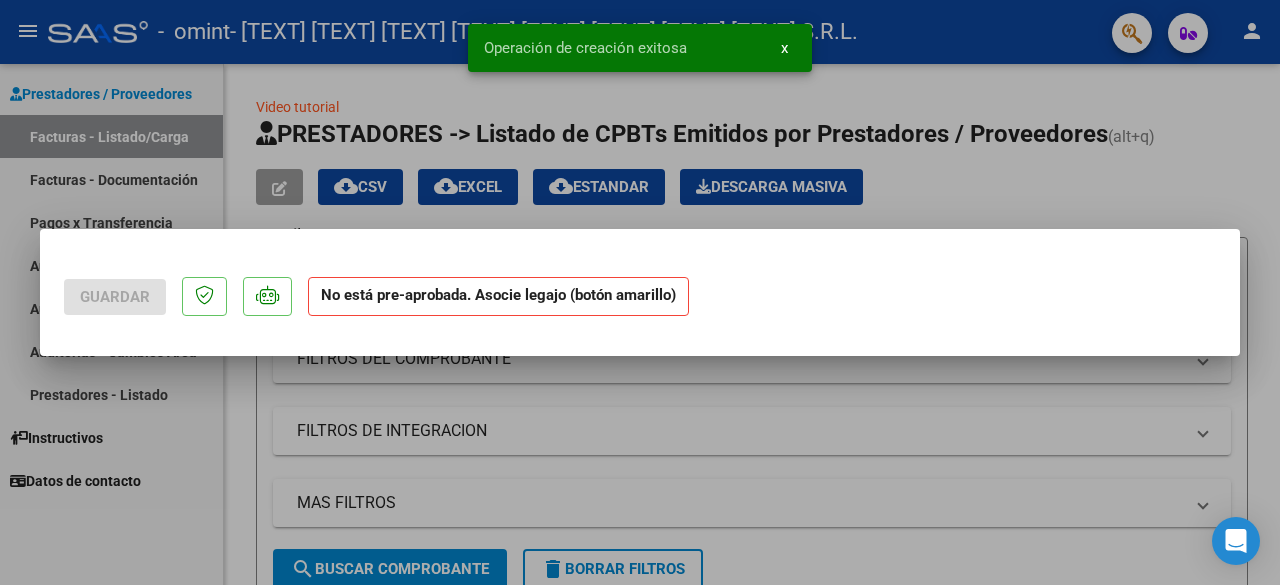 scroll, scrollTop: 0, scrollLeft: 0, axis: both 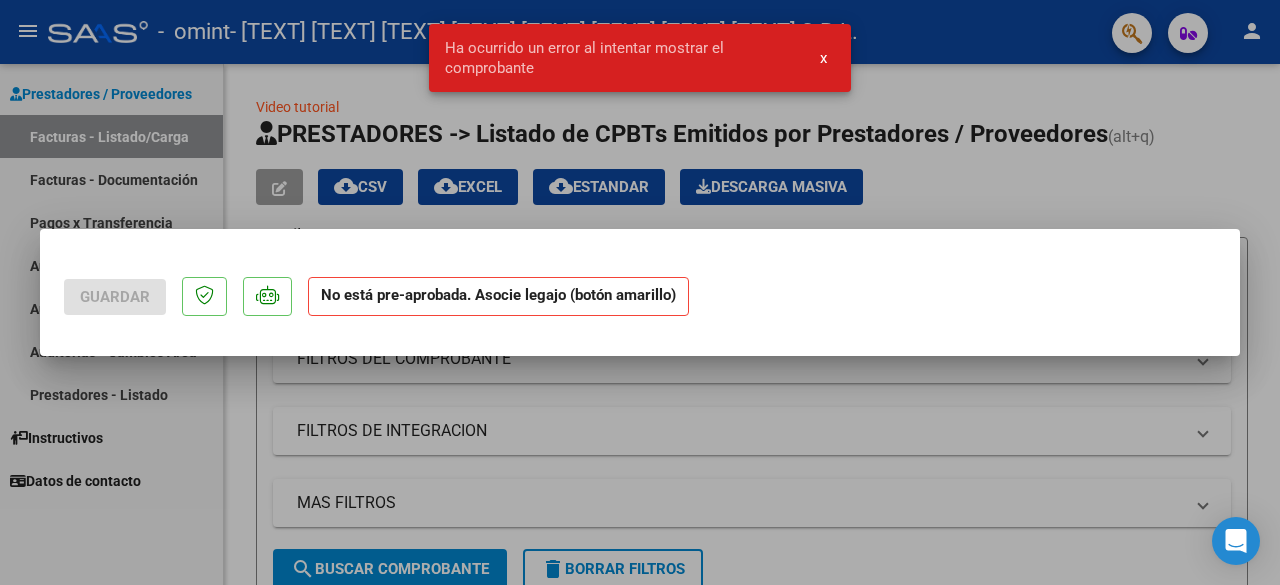 click on "No está pre-aprobada. Asocie legajo (botón amarillo)" 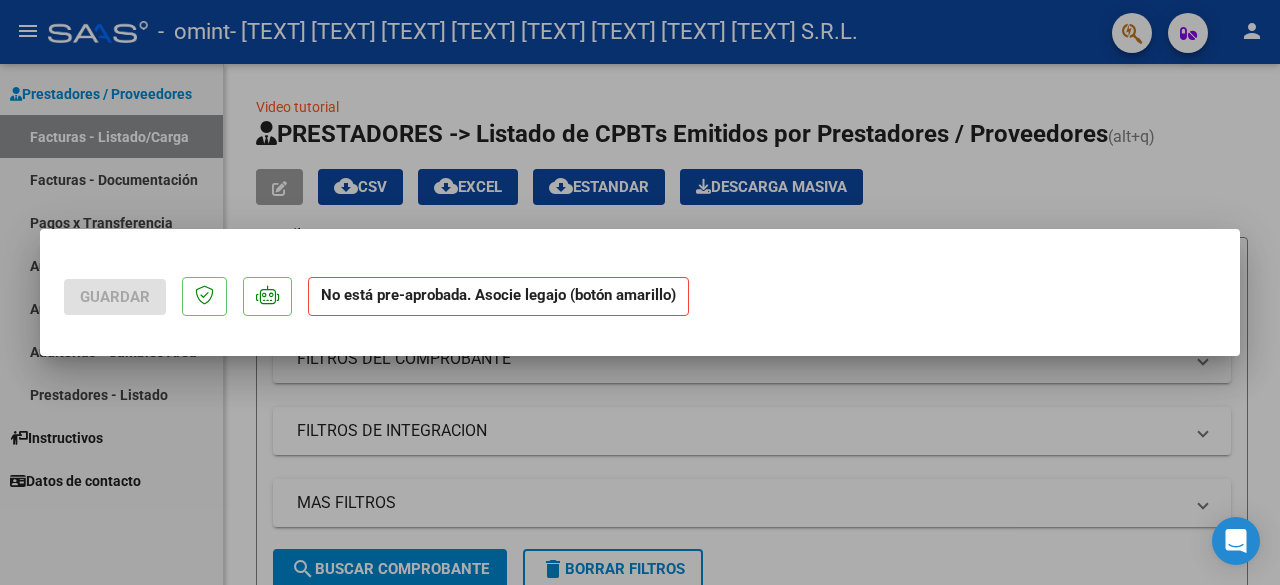 click on "Guardar No está pre-aprobada. Asocie legajo (botón amarillo)" 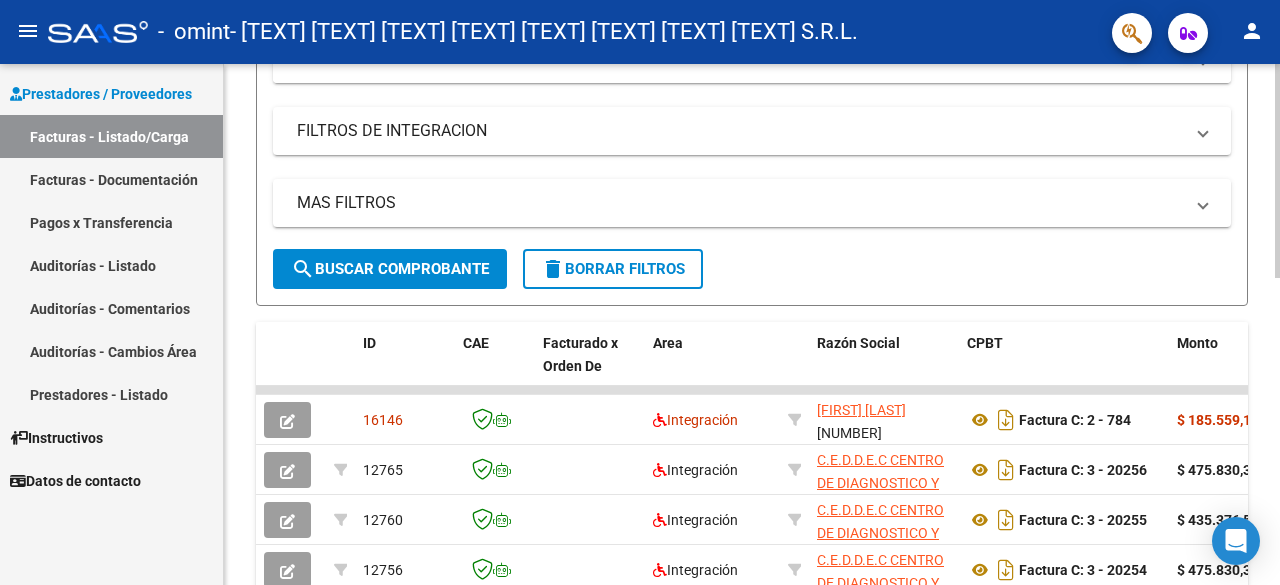 scroll, scrollTop: 400, scrollLeft: 0, axis: vertical 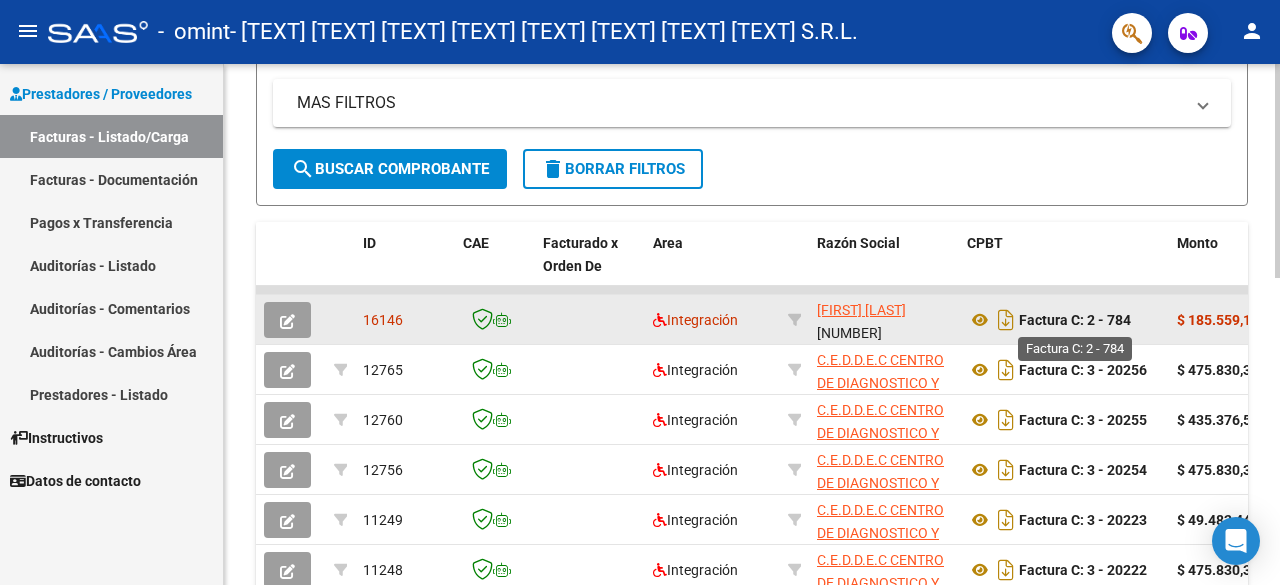click on "Factura C: 2 - 784" 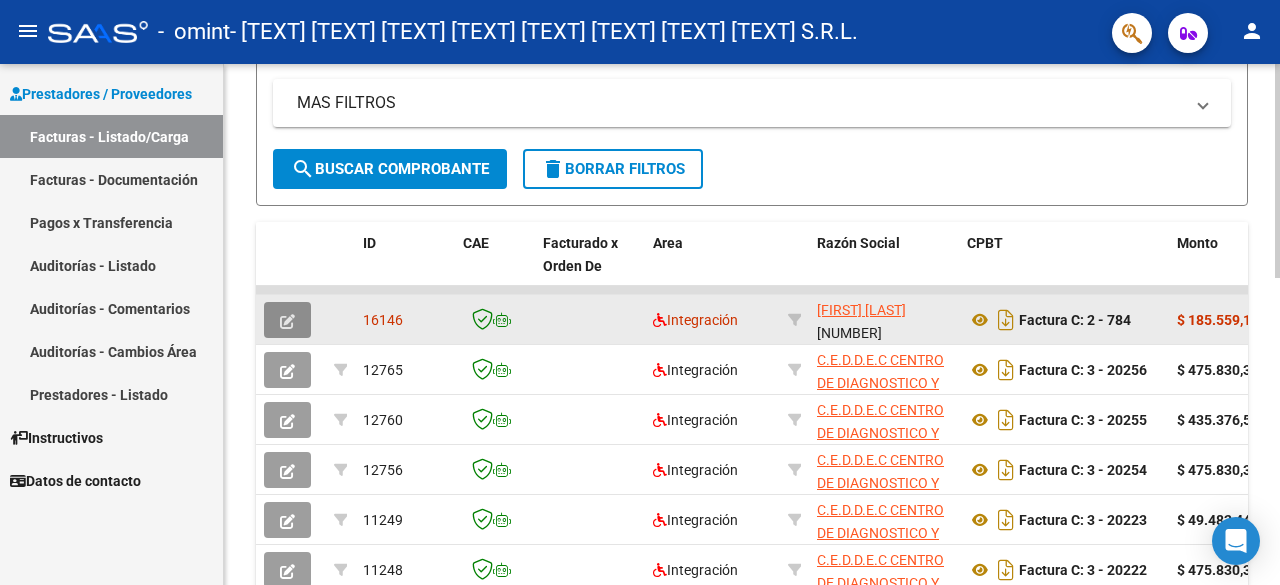 click 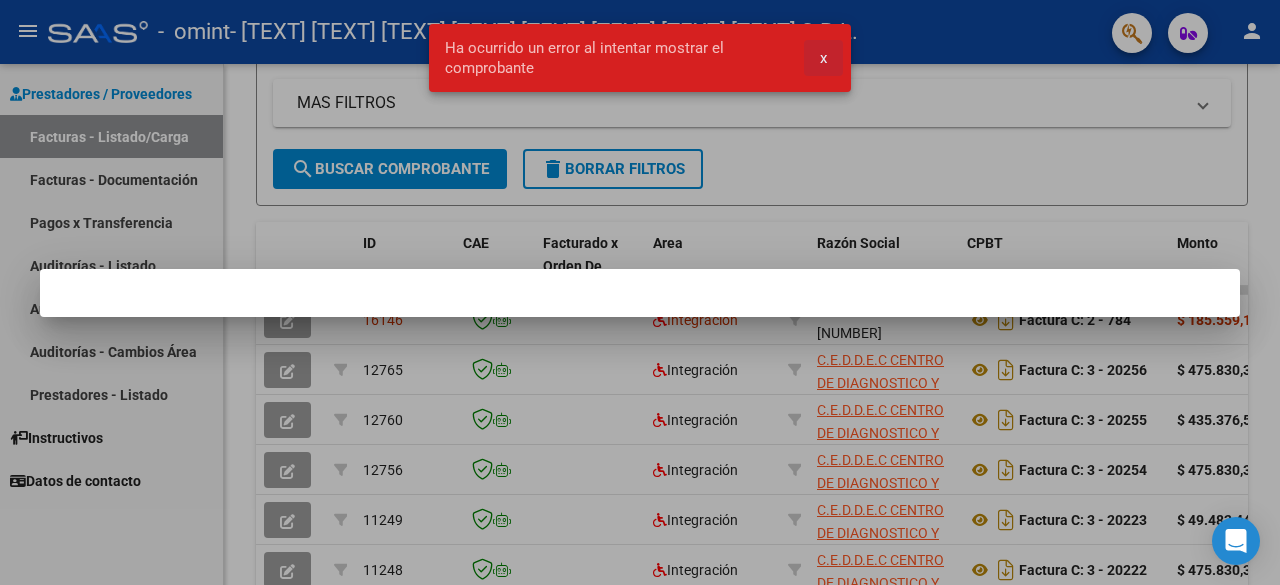 click on "x" at bounding box center (823, 58) 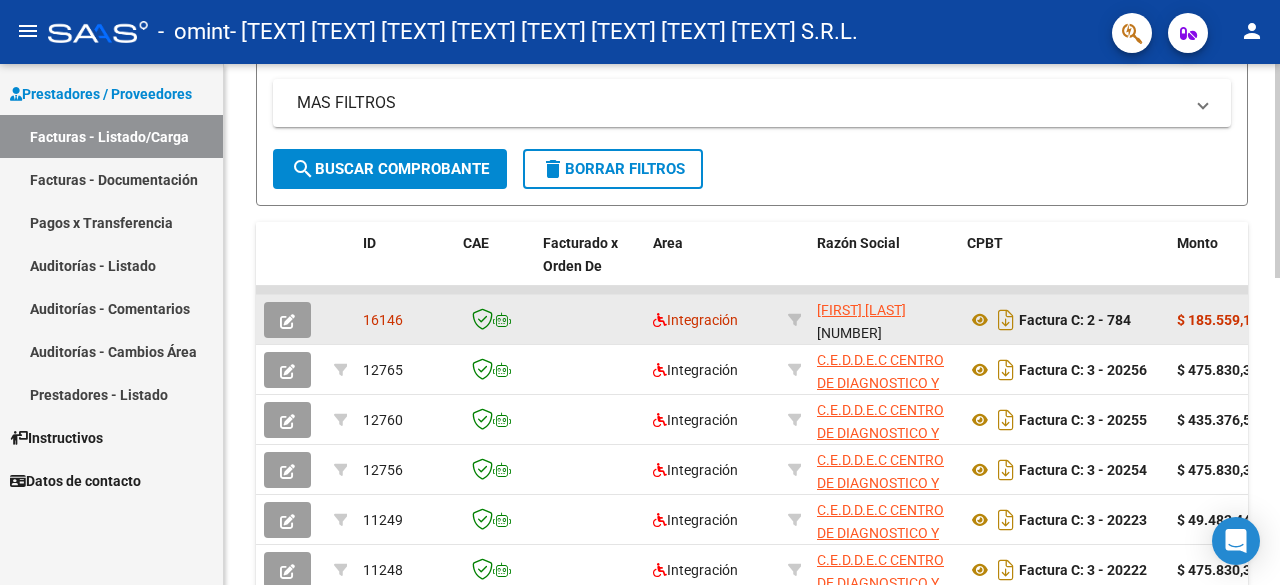 click on "$ 185.559,15" 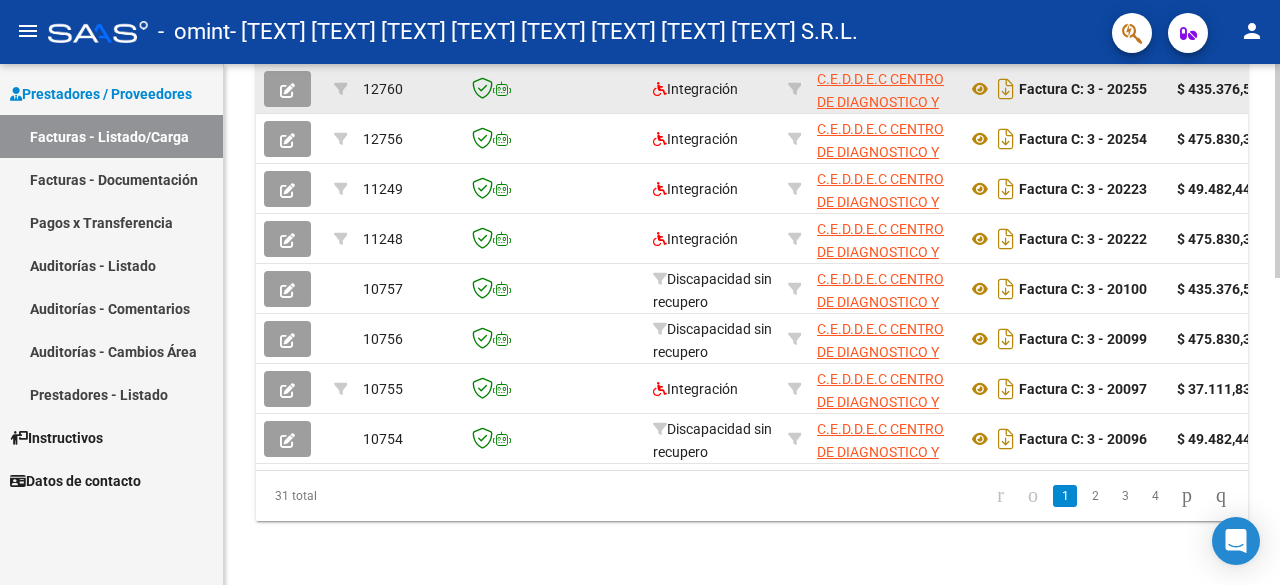 scroll, scrollTop: 747, scrollLeft: 0, axis: vertical 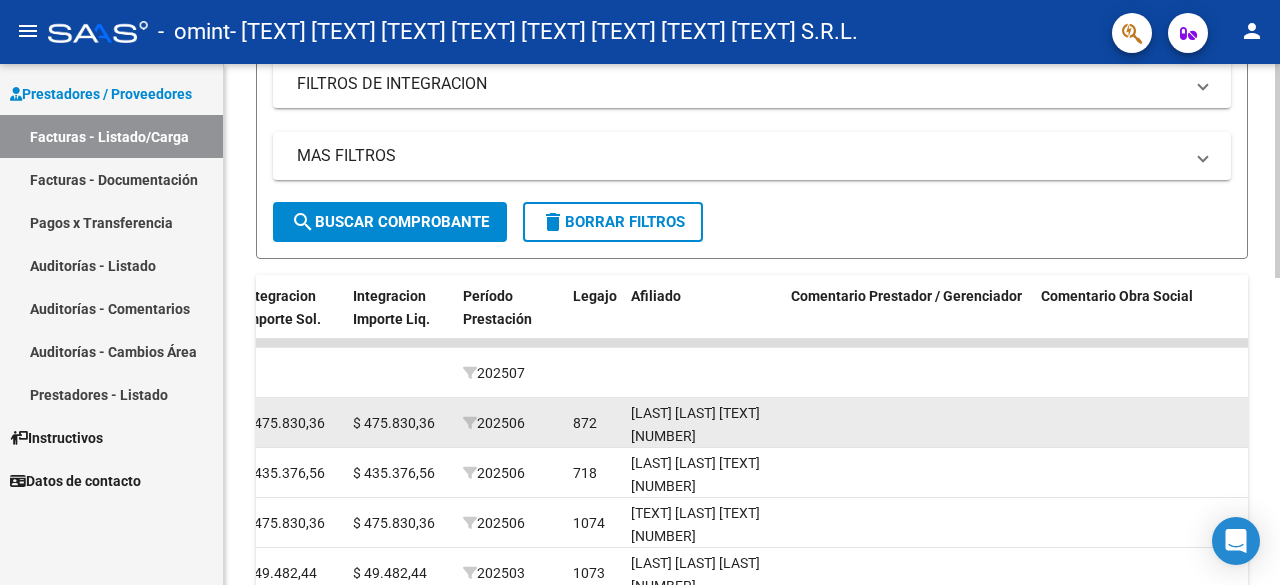 click on "[LAST] [LAST] [TEXT] [NUMBER]" 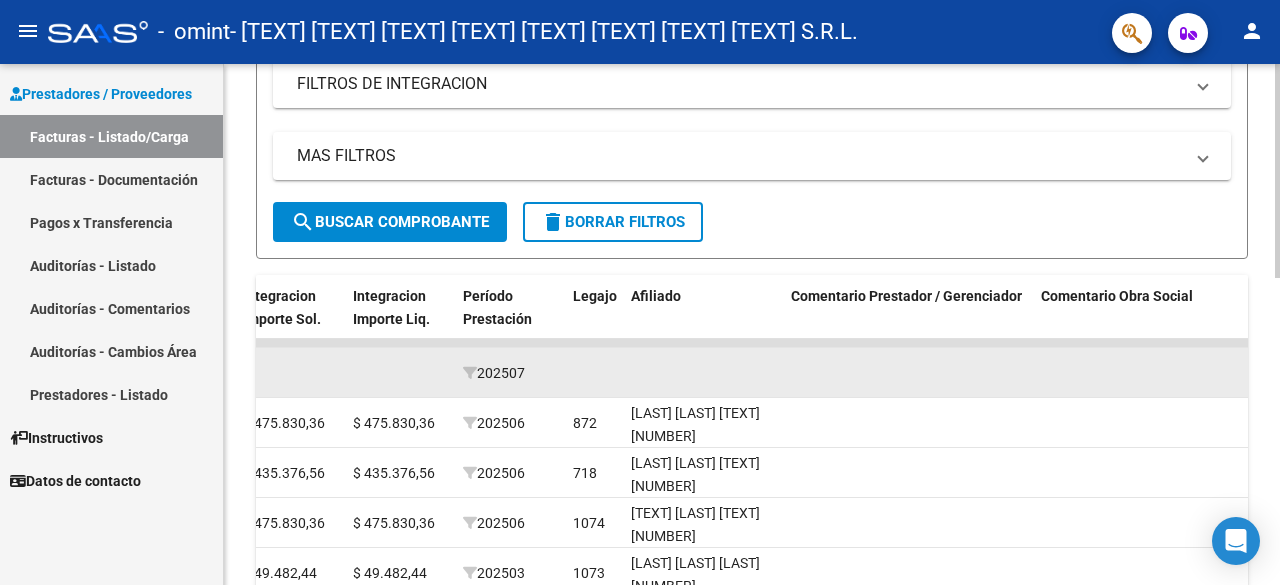click on "202507" 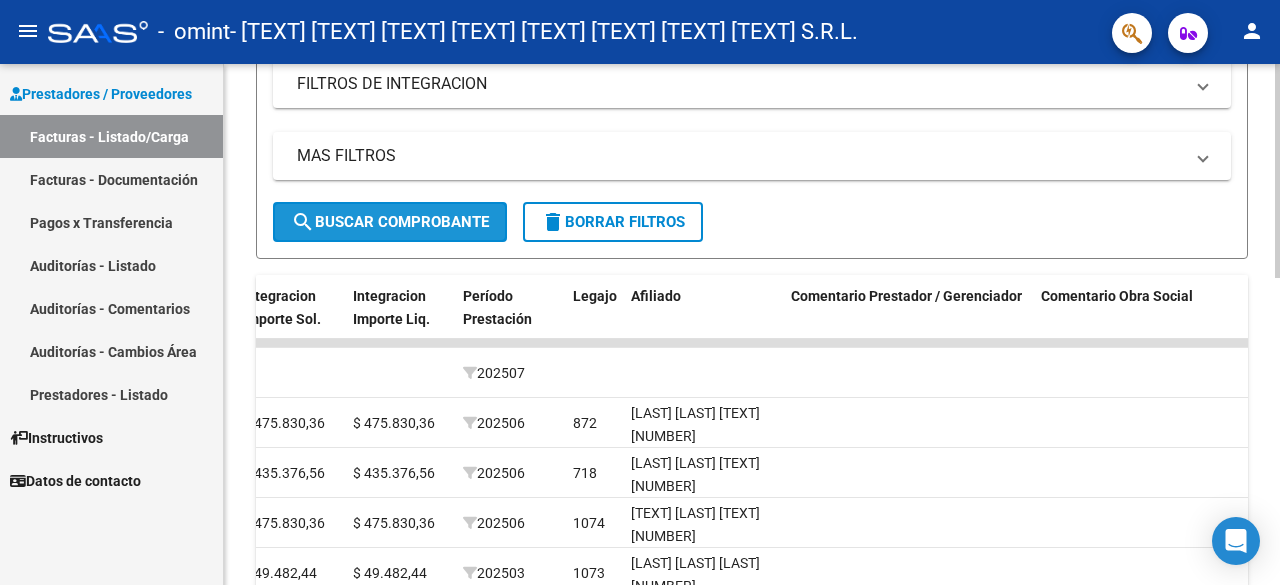 click on "search  Buscar Comprobante" 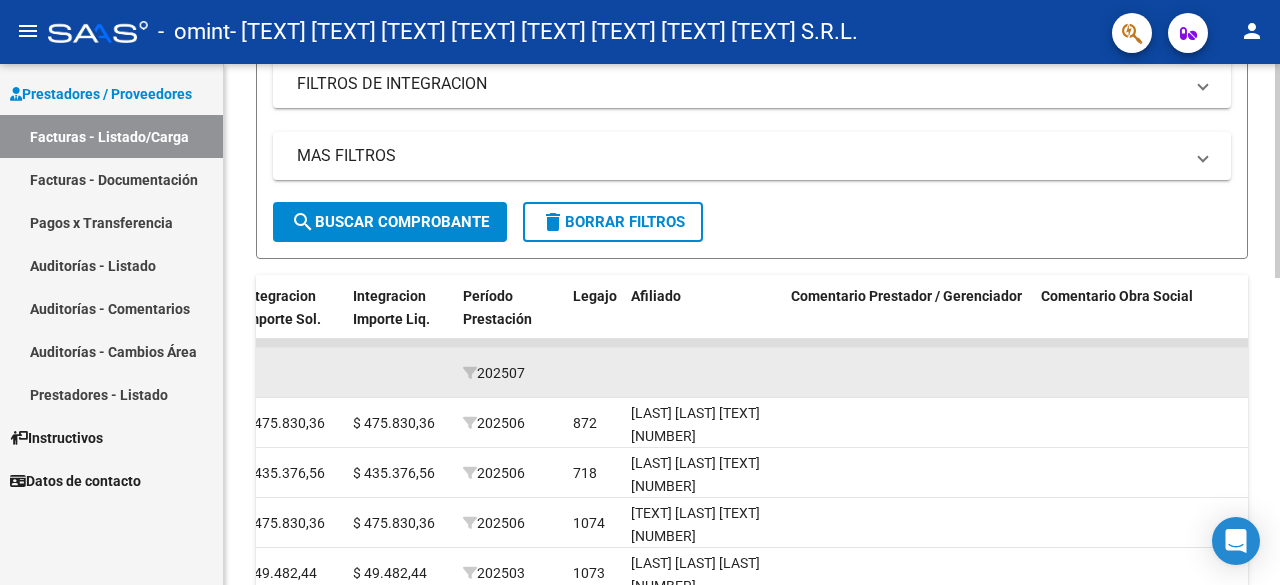 click on "202507" 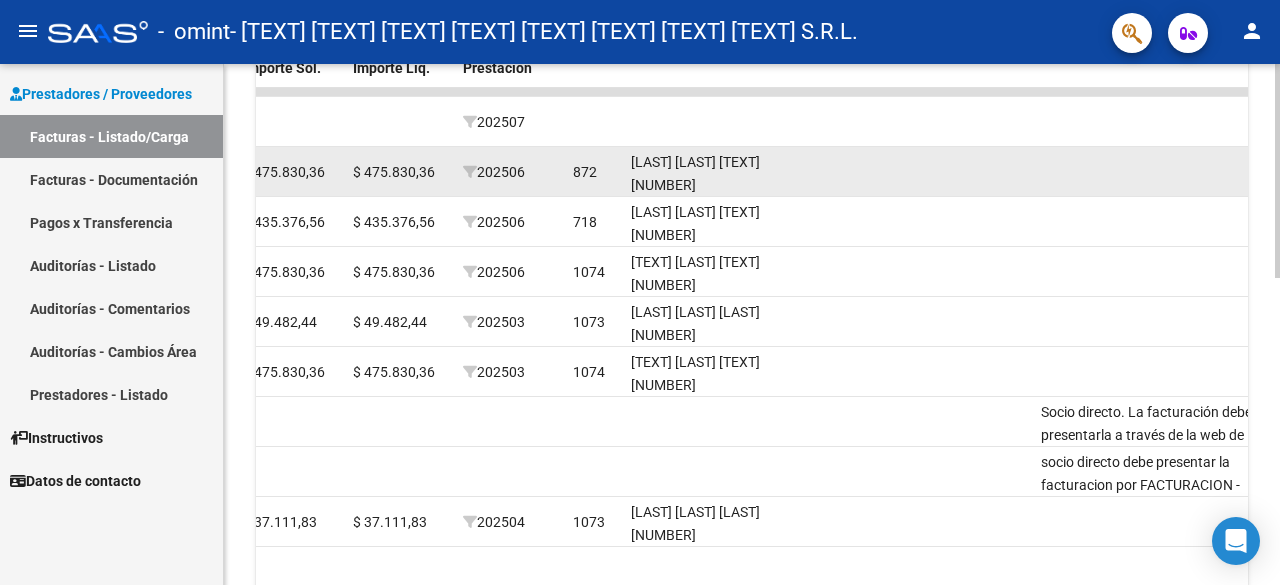 scroll, scrollTop: 747, scrollLeft: 0, axis: vertical 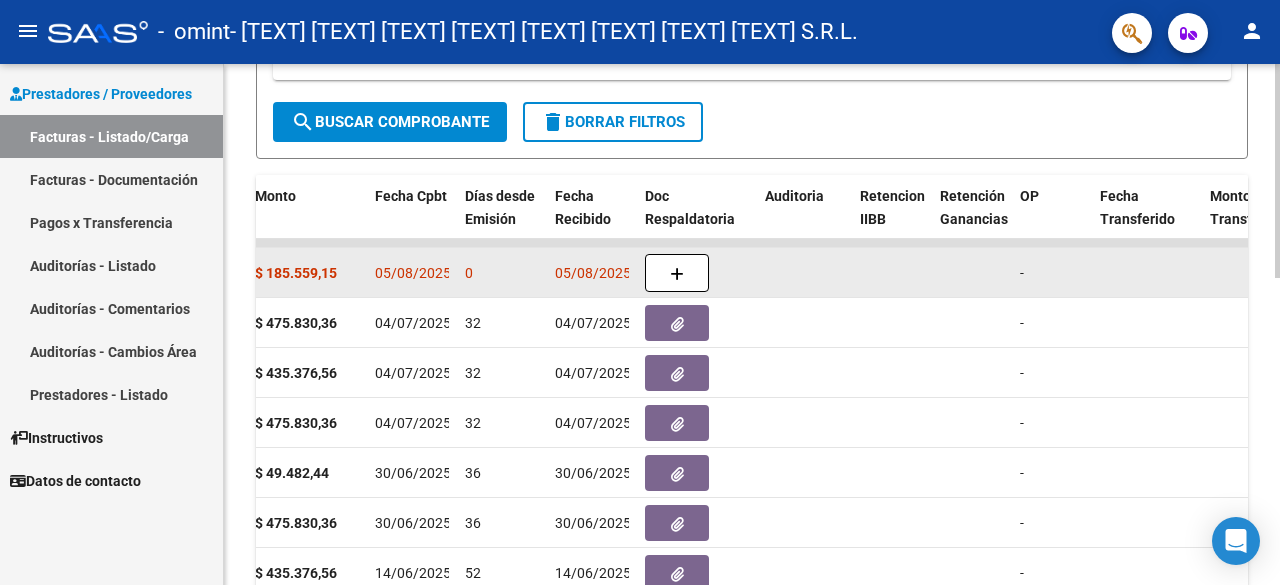 click 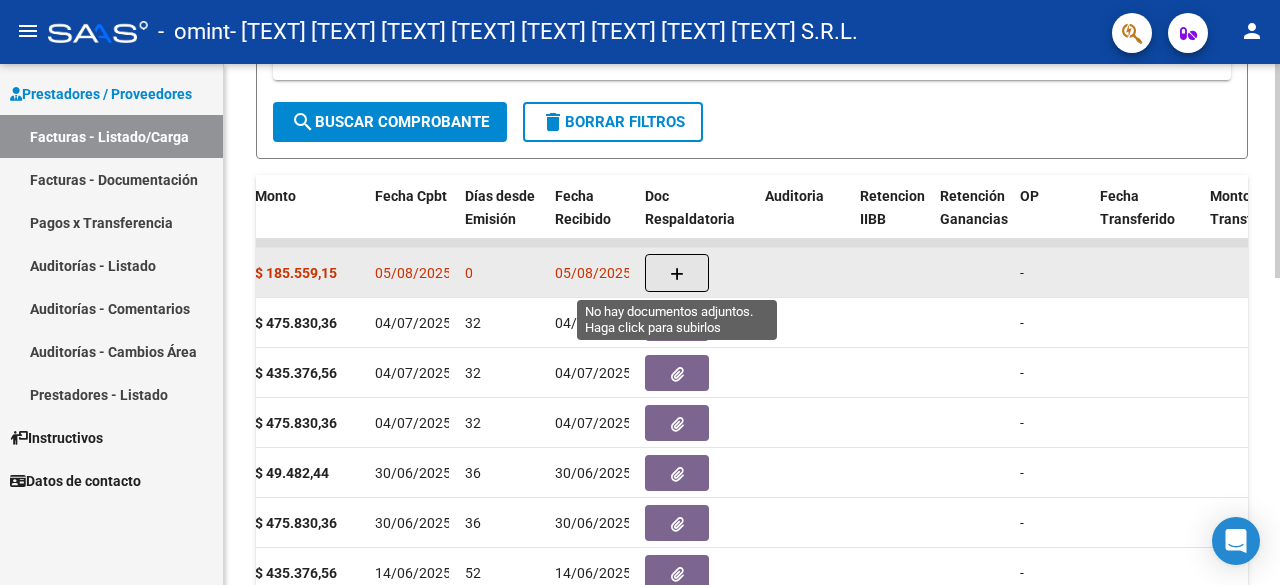 click 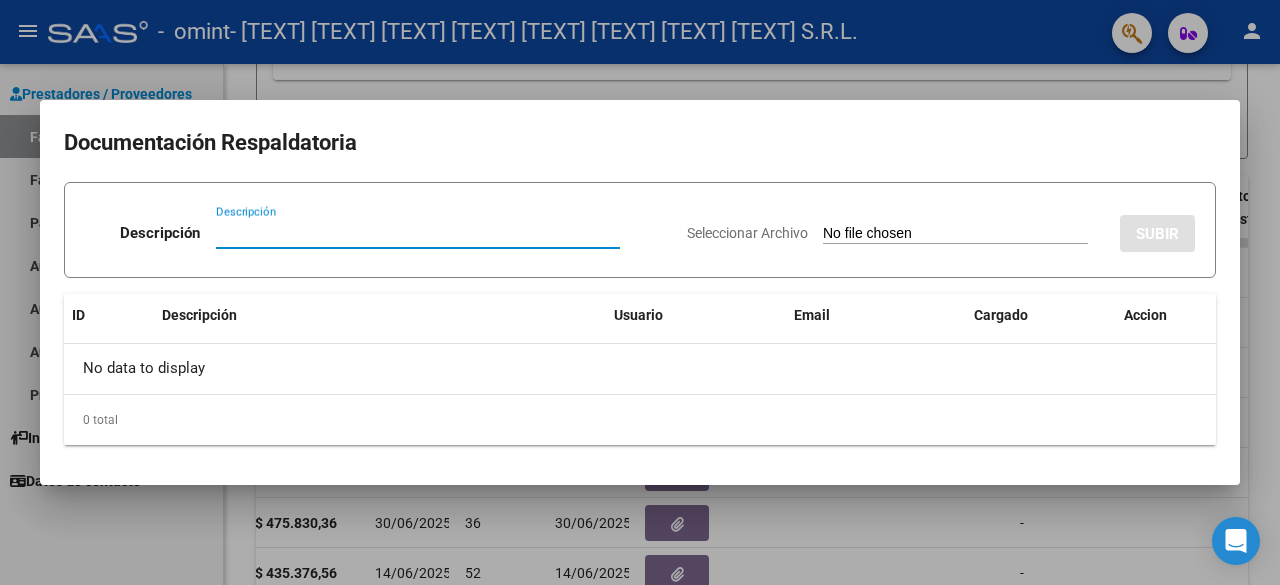 click on "Descripción" at bounding box center (418, 233) 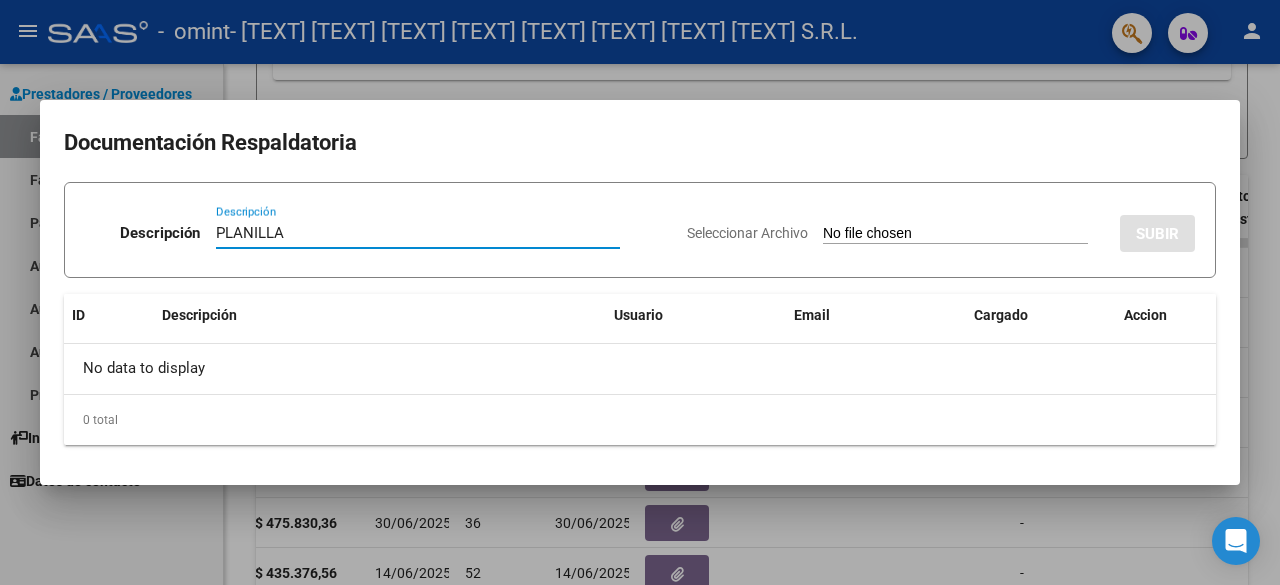 type on "PLANILLA" 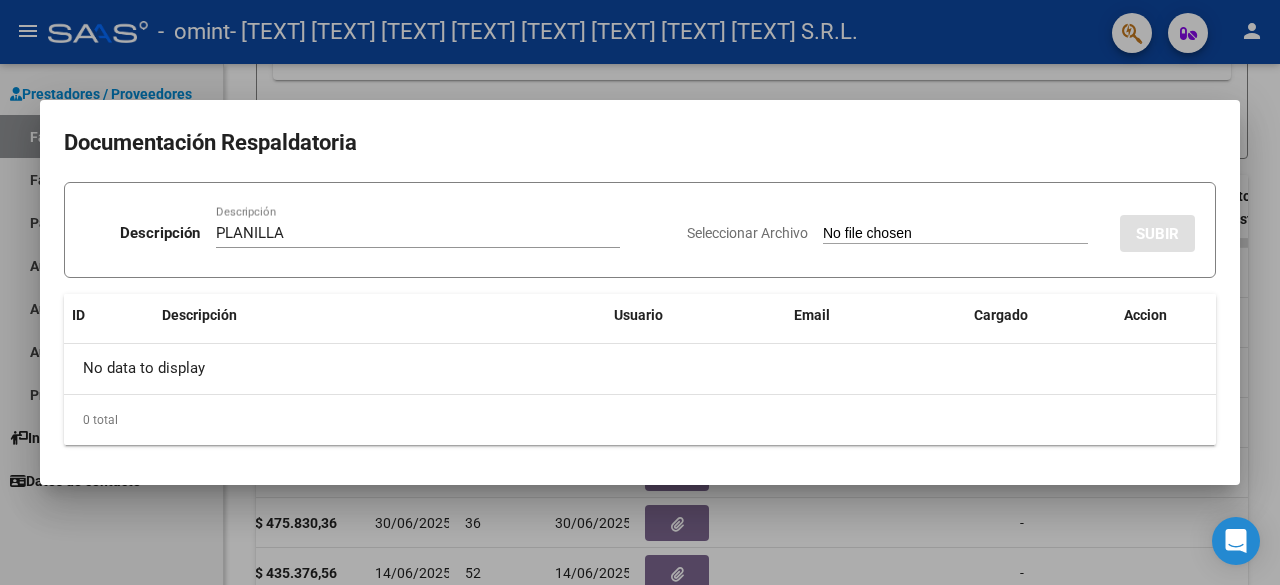 type on "C:\fakepath\[NUMBER]_011_00002_00000784_[TEXT].pdf" 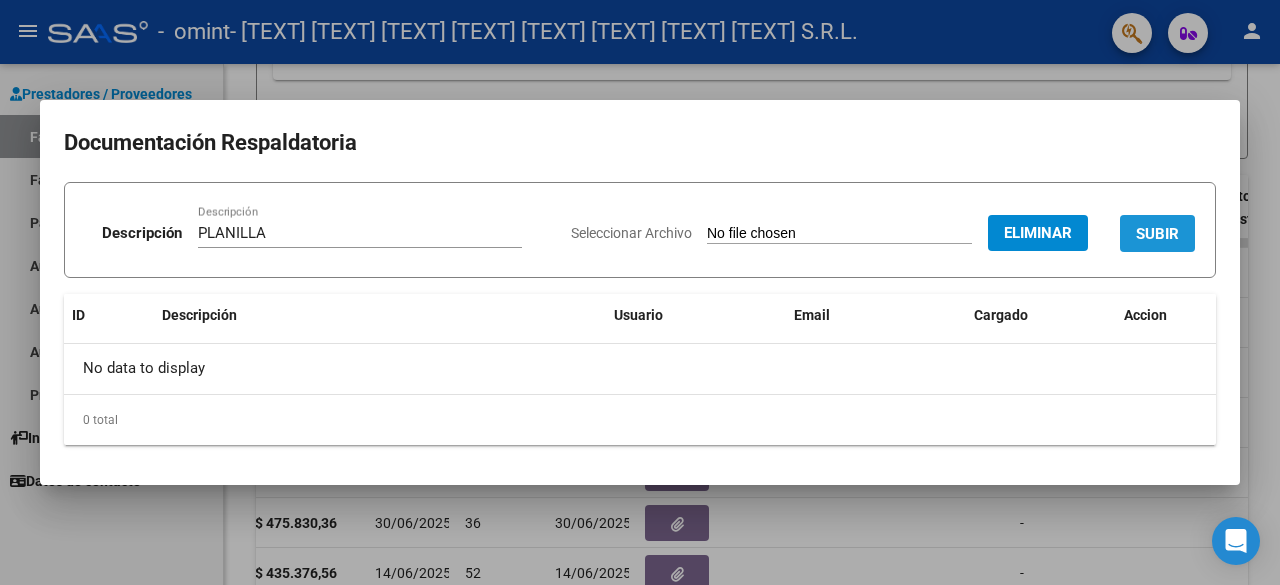 click on "SUBIR" at bounding box center (1157, 234) 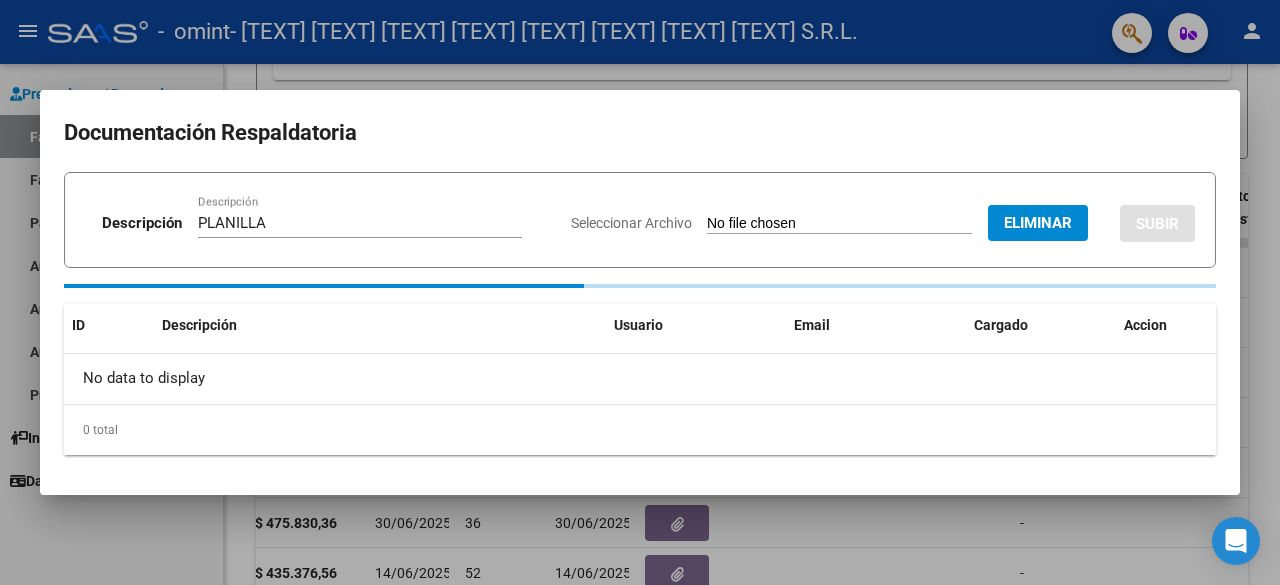 type 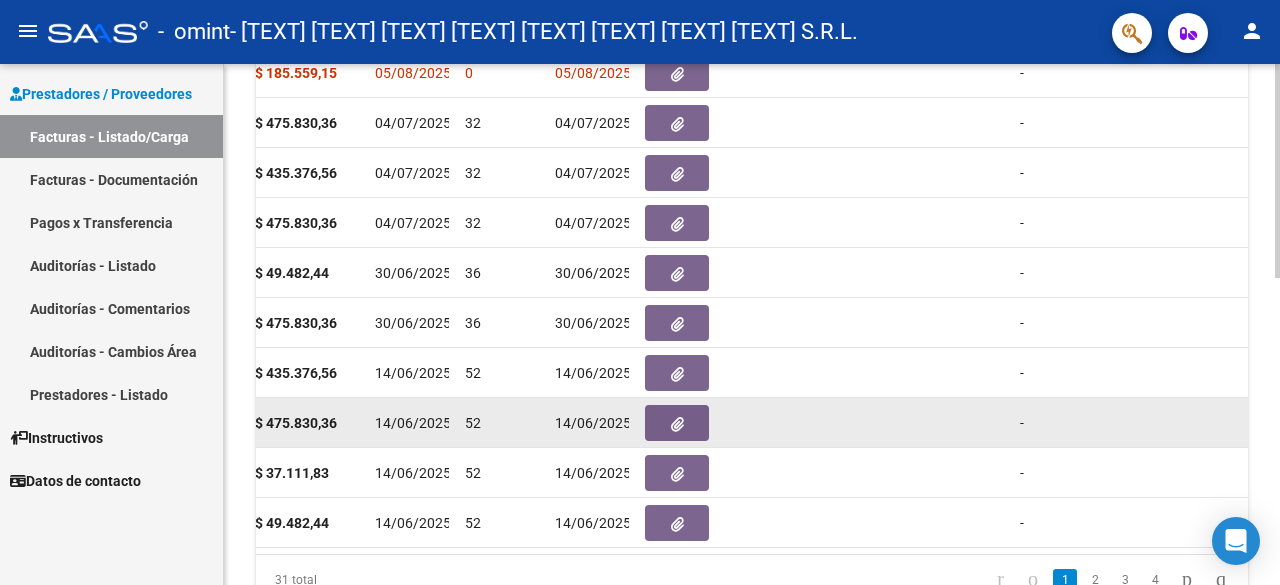 scroll, scrollTop: 747, scrollLeft: 0, axis: vertical 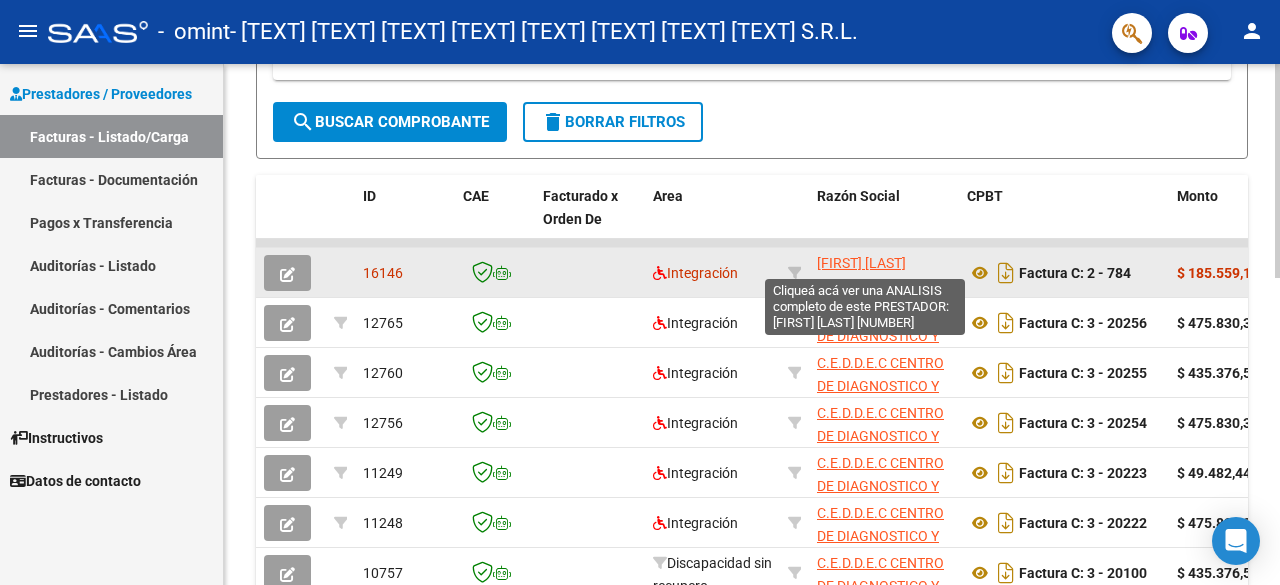click on "[FIRST] [LAST]" 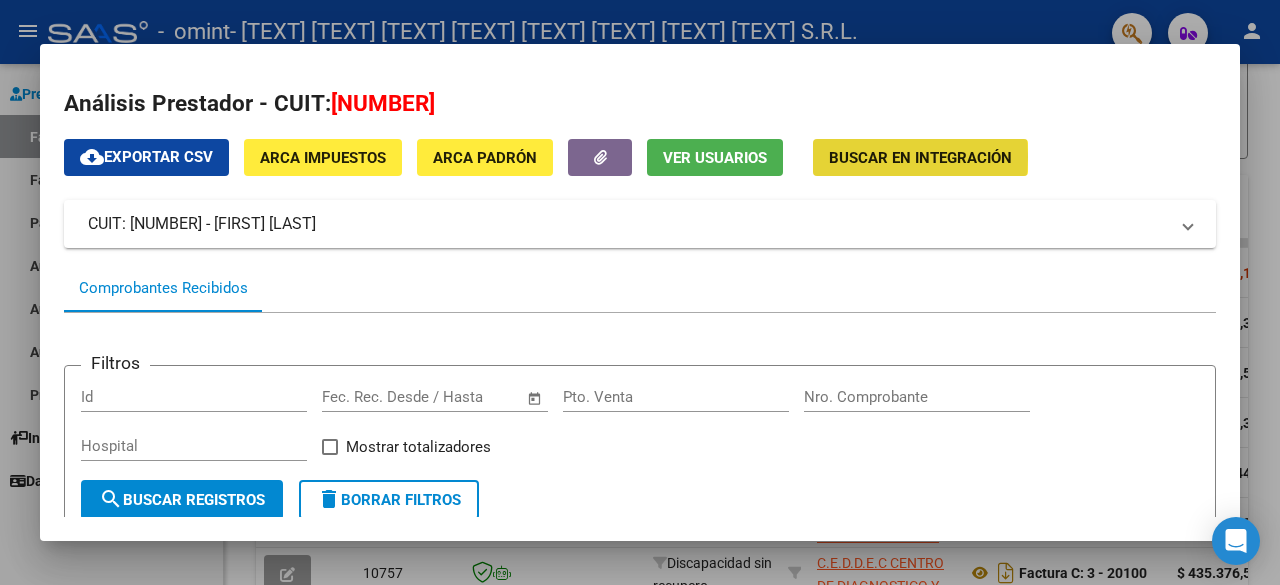 click on "Buscar en Integración" 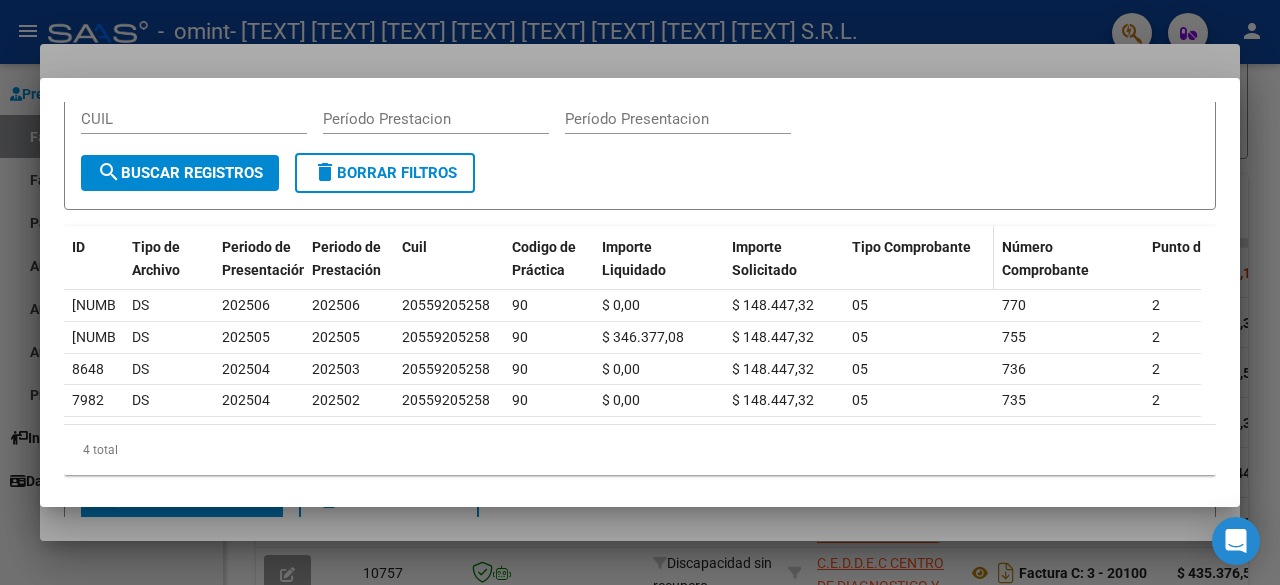 scroll, scrollTop: 0, scrollLeft: 0, axis: both 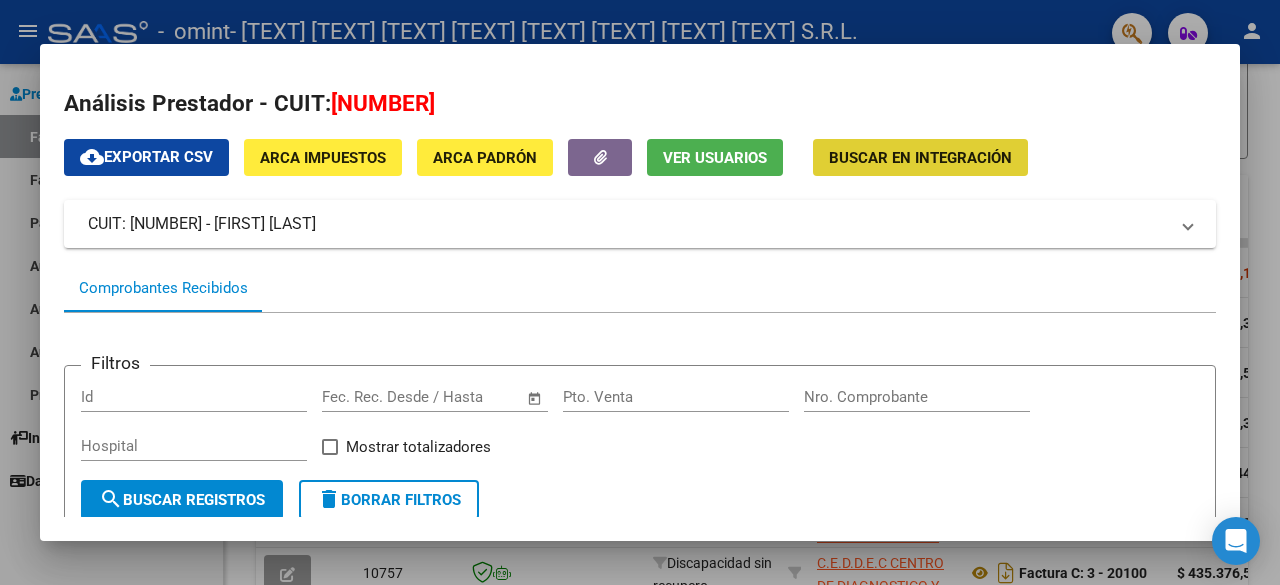 type 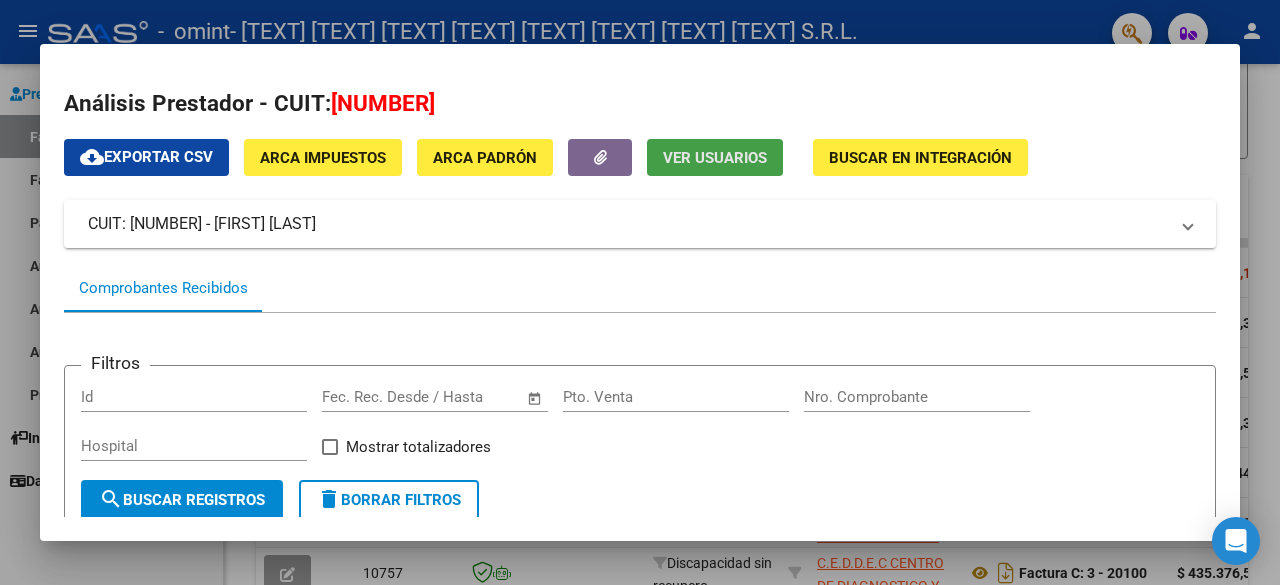 click on "Ver Usuarios" 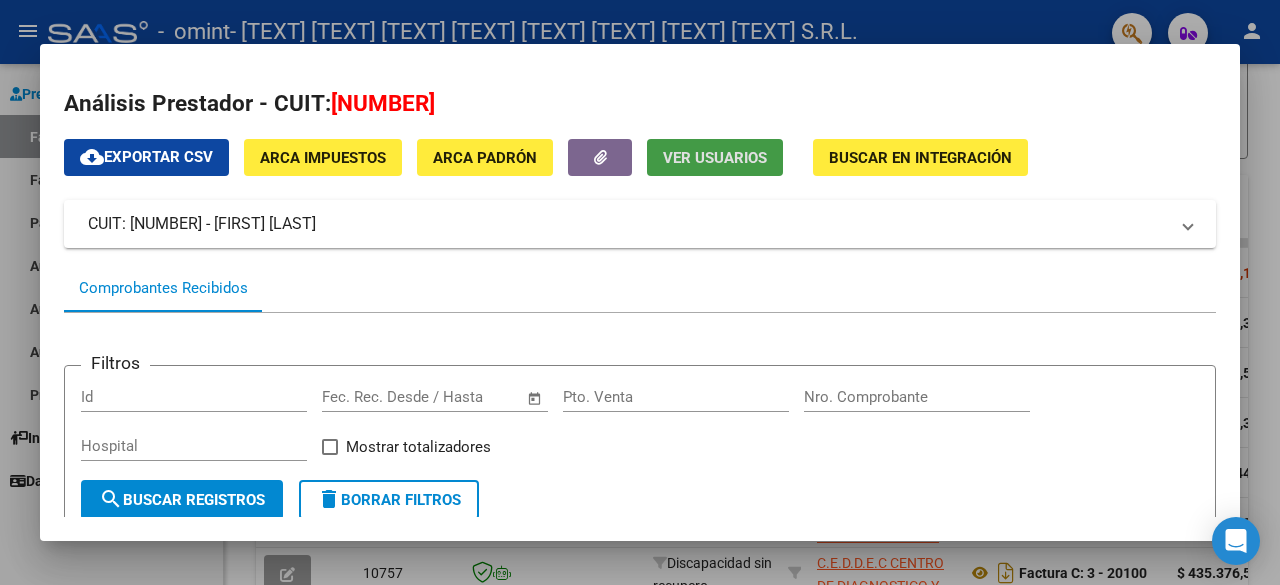 type 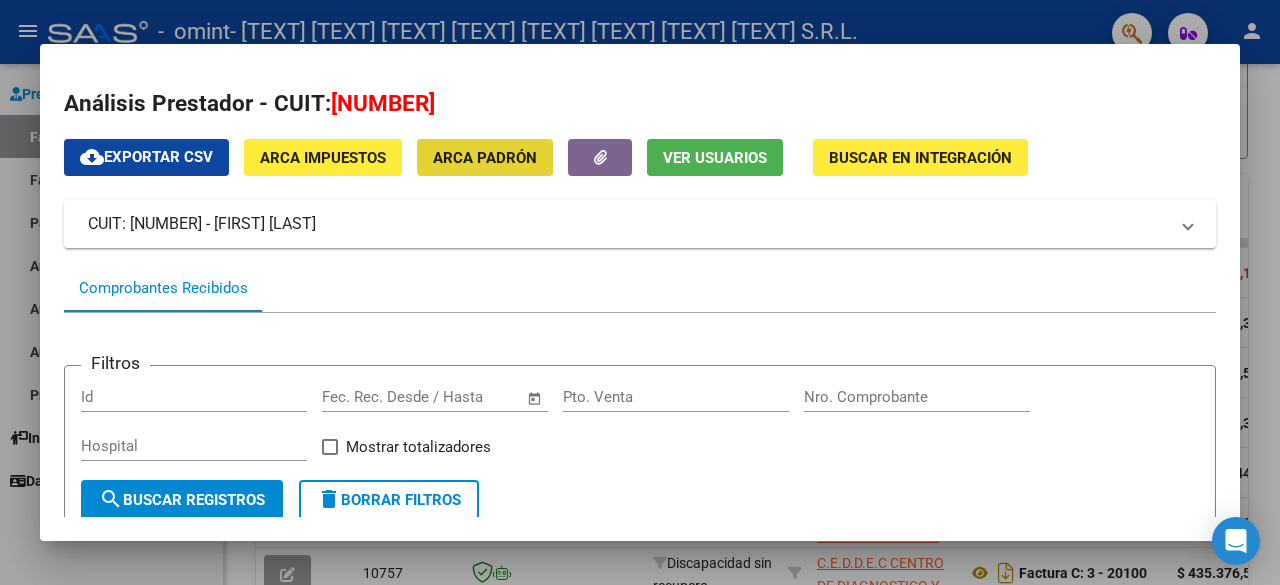 click on "ARCA Padrón" at bounding box center (485, 158) 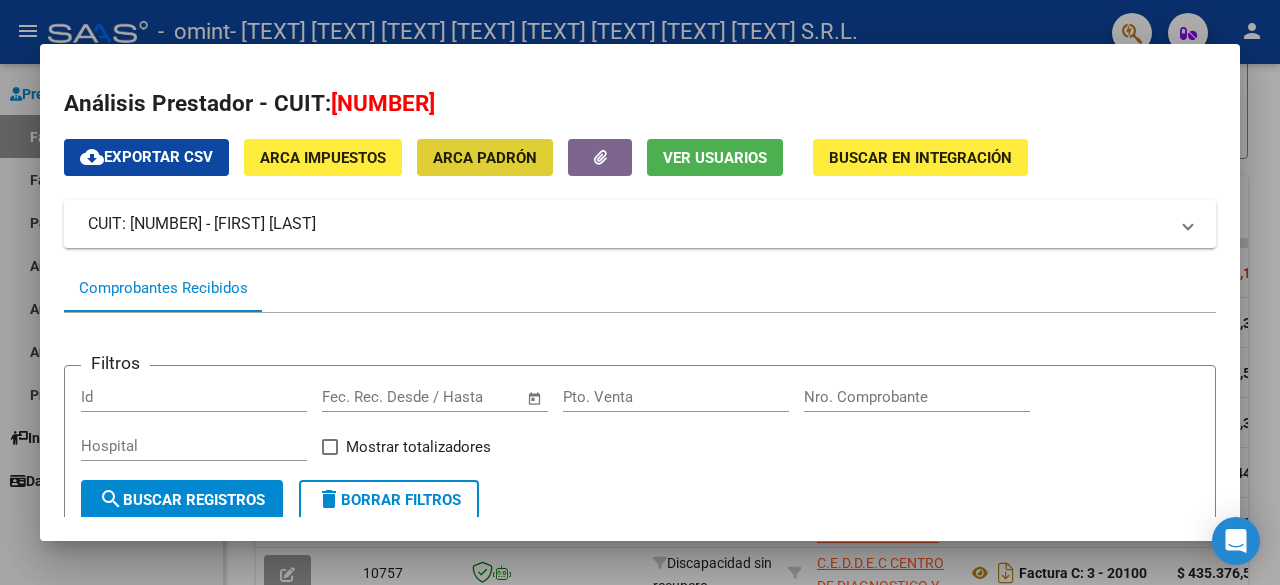 type 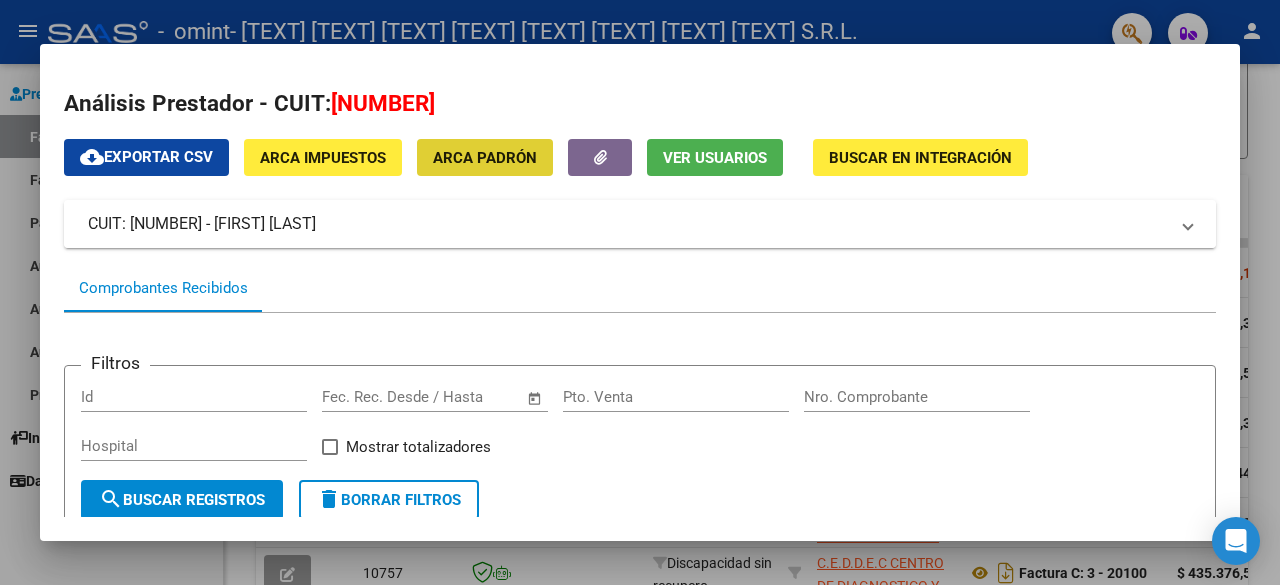 click on "CUIT: [NUMBER] - [FIRST] [LAST]" at bounding box center [640, 224] 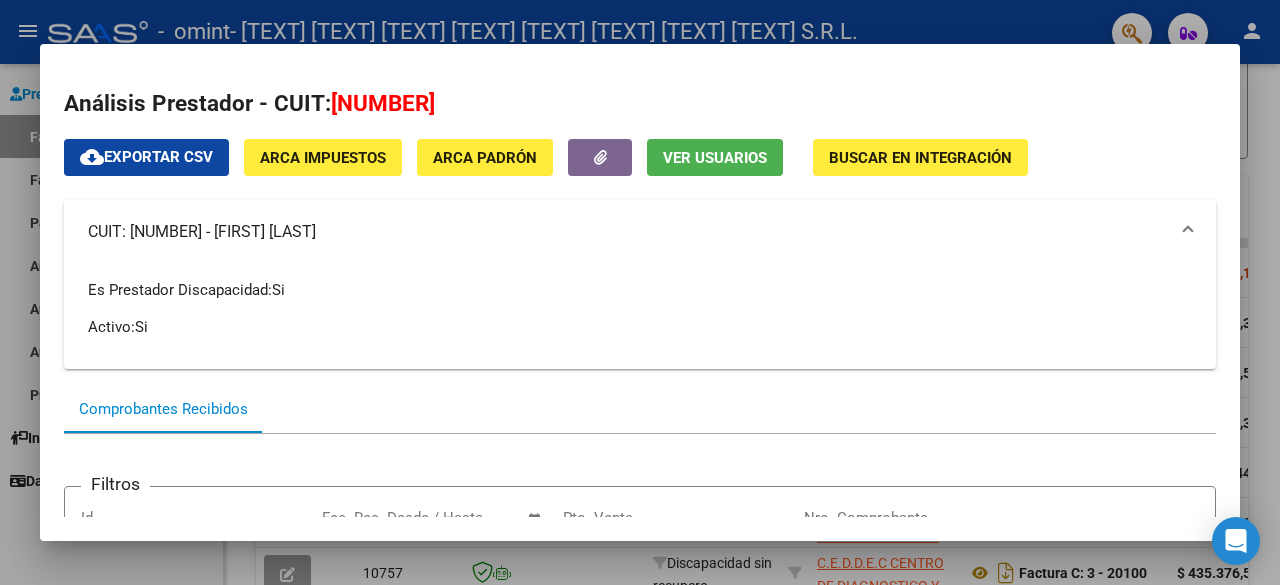 click on "CUIT: [NUMBER] - [FIRST] [LAST]" at bounding box center (628, 232) 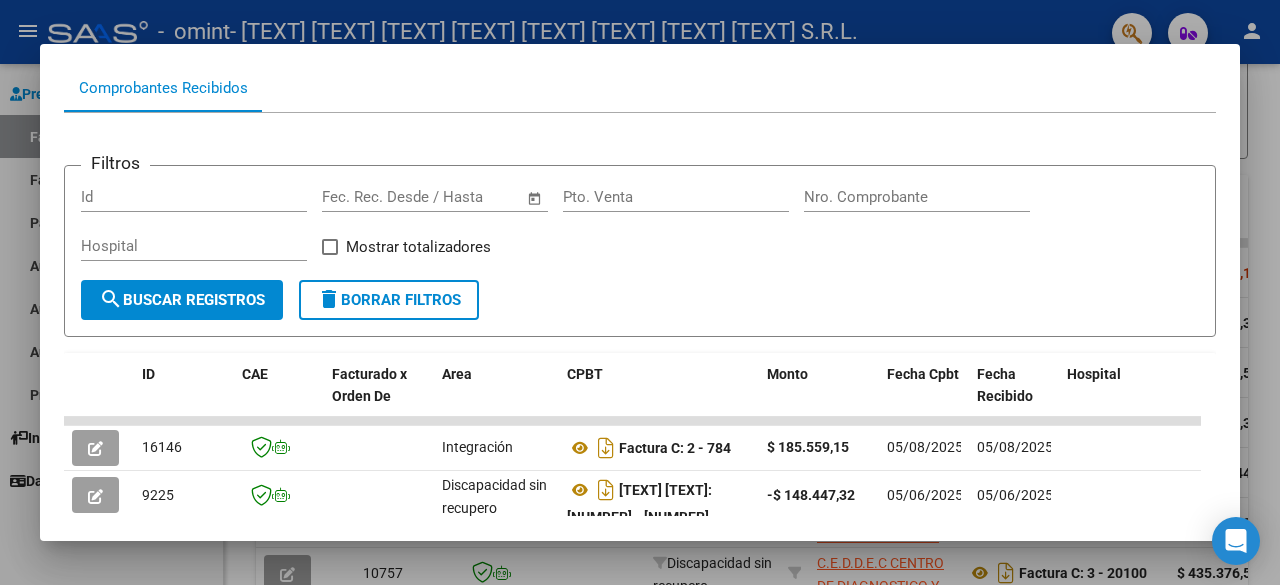 scroll, scrollTop: 300, scrollLeft: 0, axis: vertical 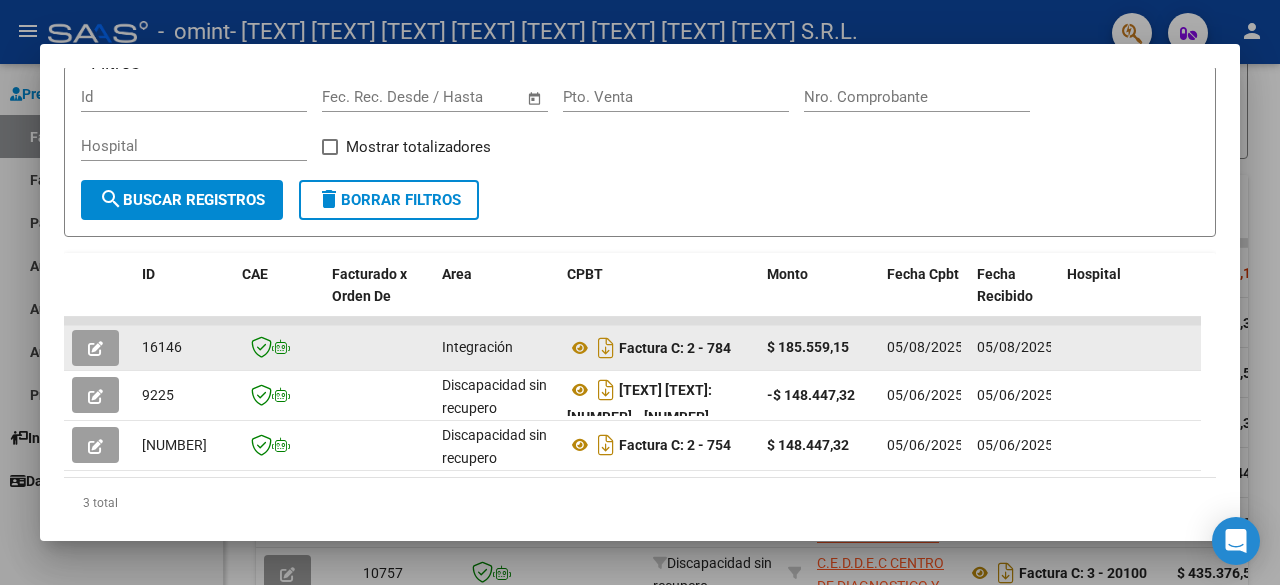 click 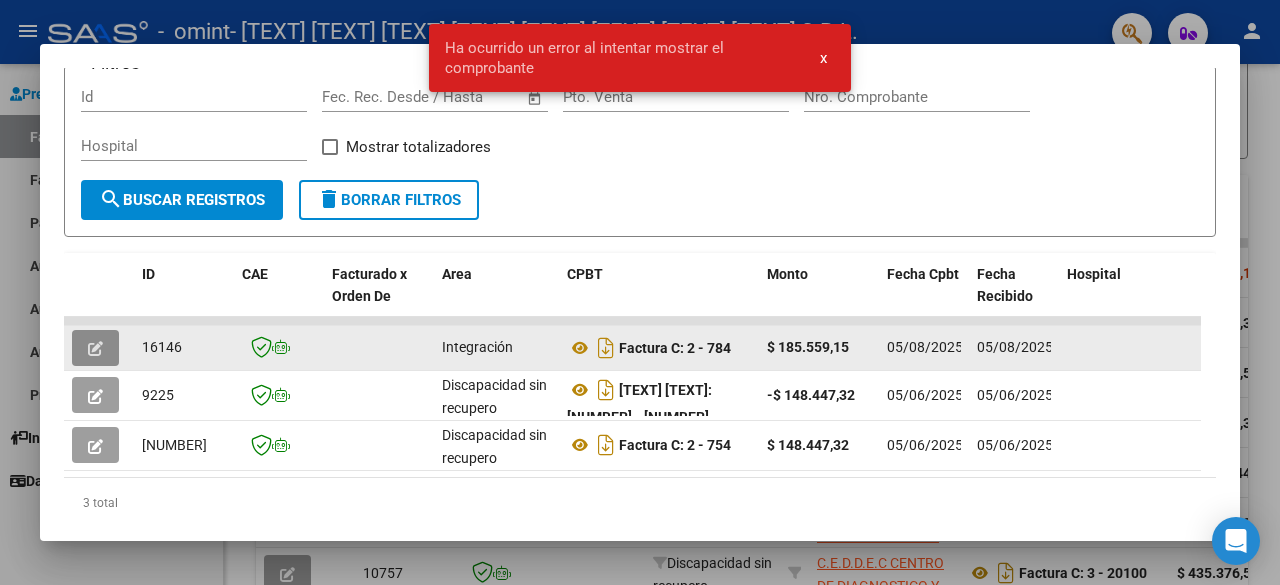 type 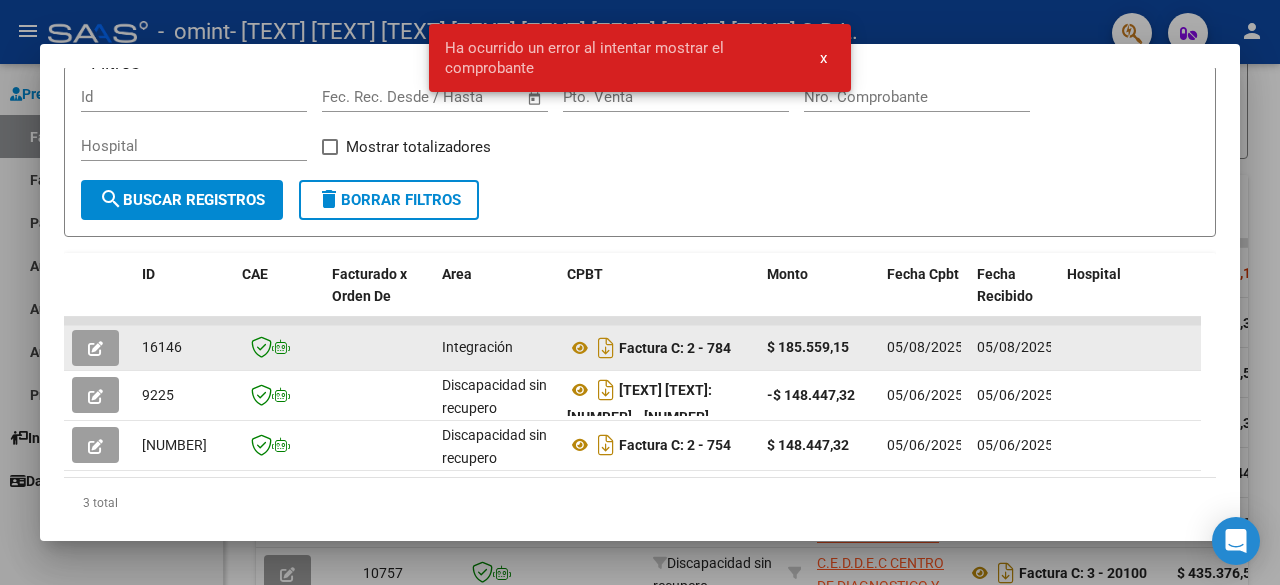 click on "05/08/2025" 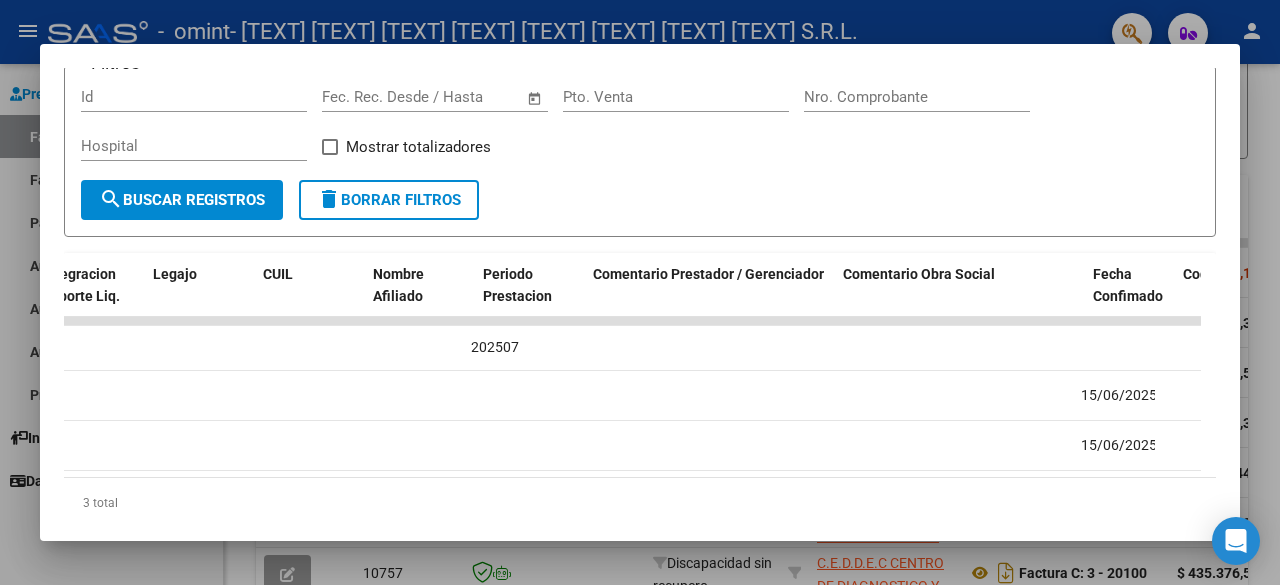 scroll, scrollTop: 0, scrollLeft: 3183, axis: horizontal 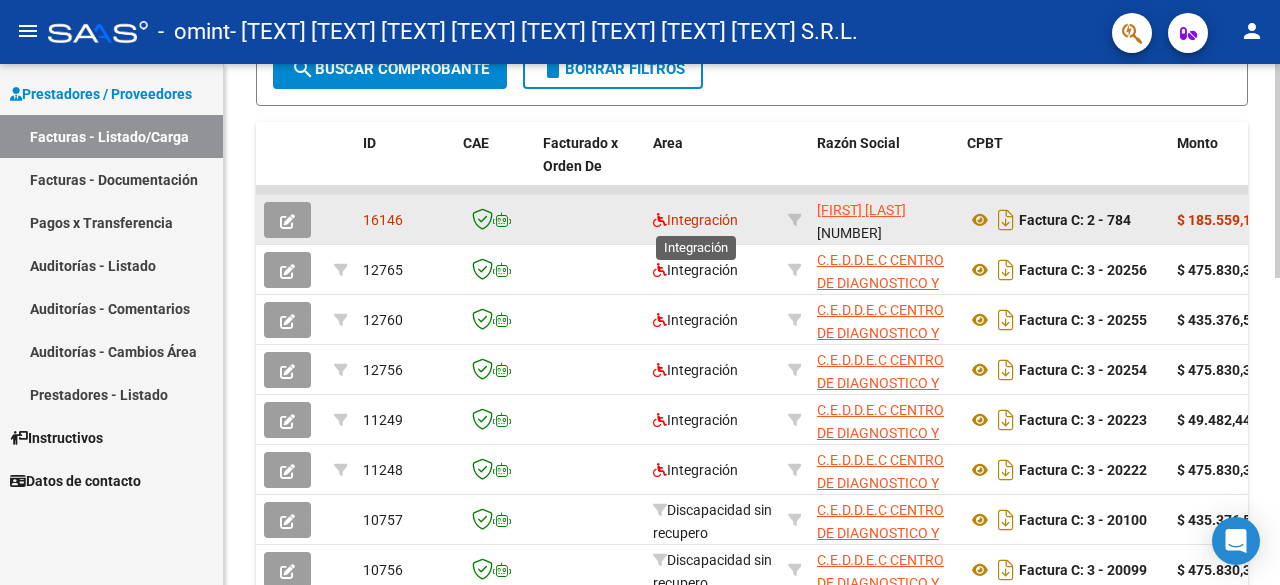 click on "Integración" 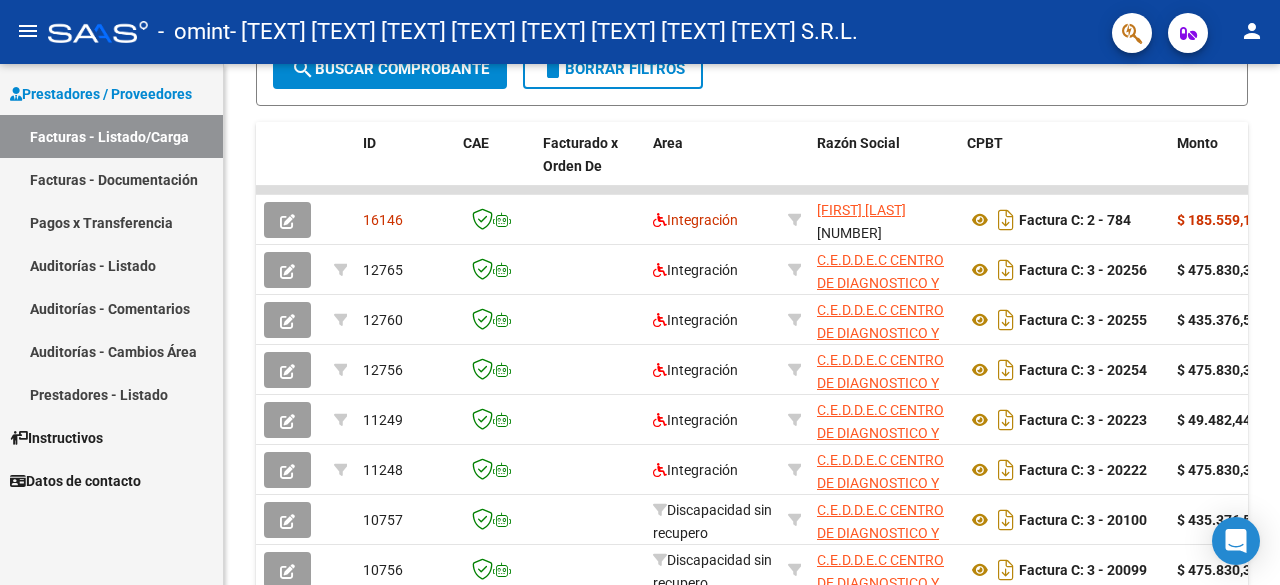 click on "person" 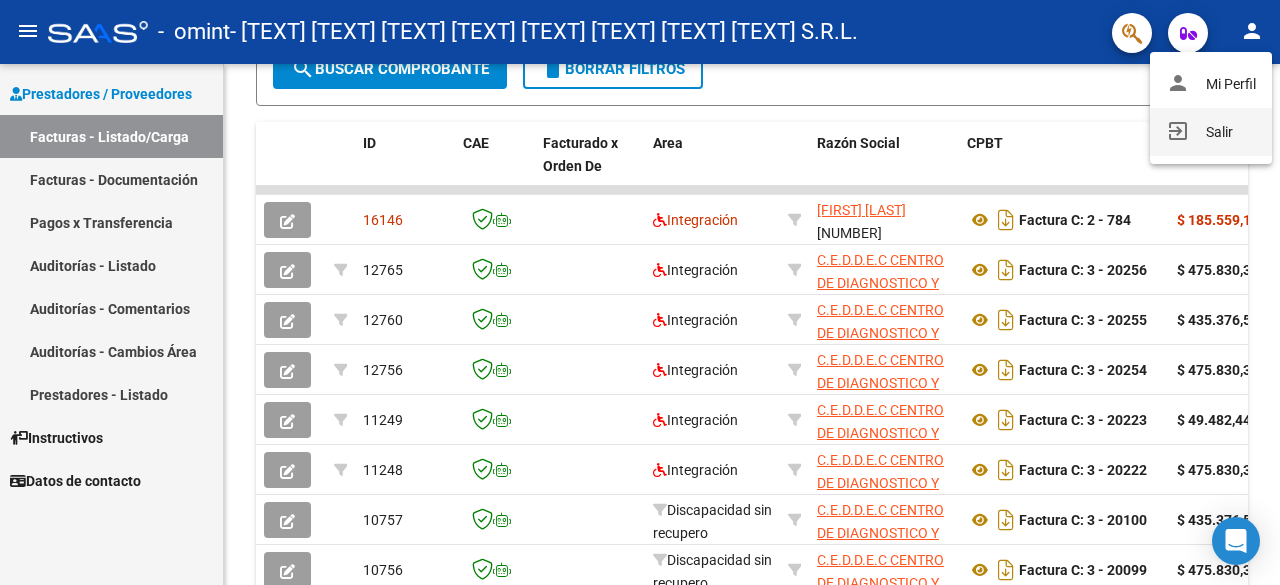 click on "exit_to_app  Salir" at bounding box center [1211, 132] 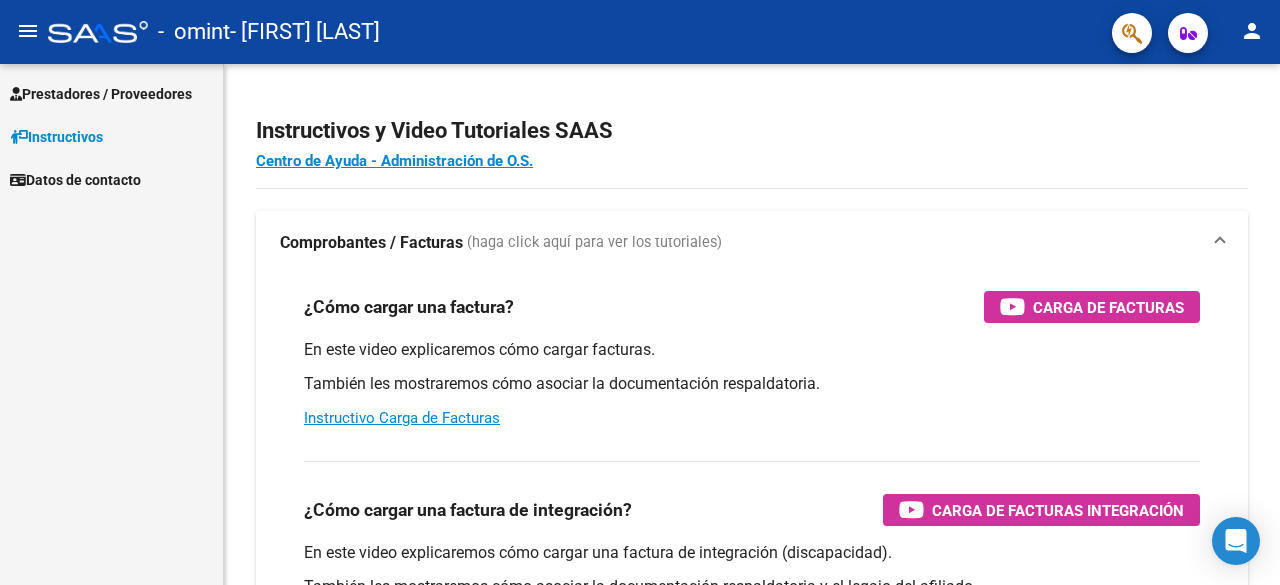 scroll, scrollTop: 0, scrollLeft: 0, axis: both 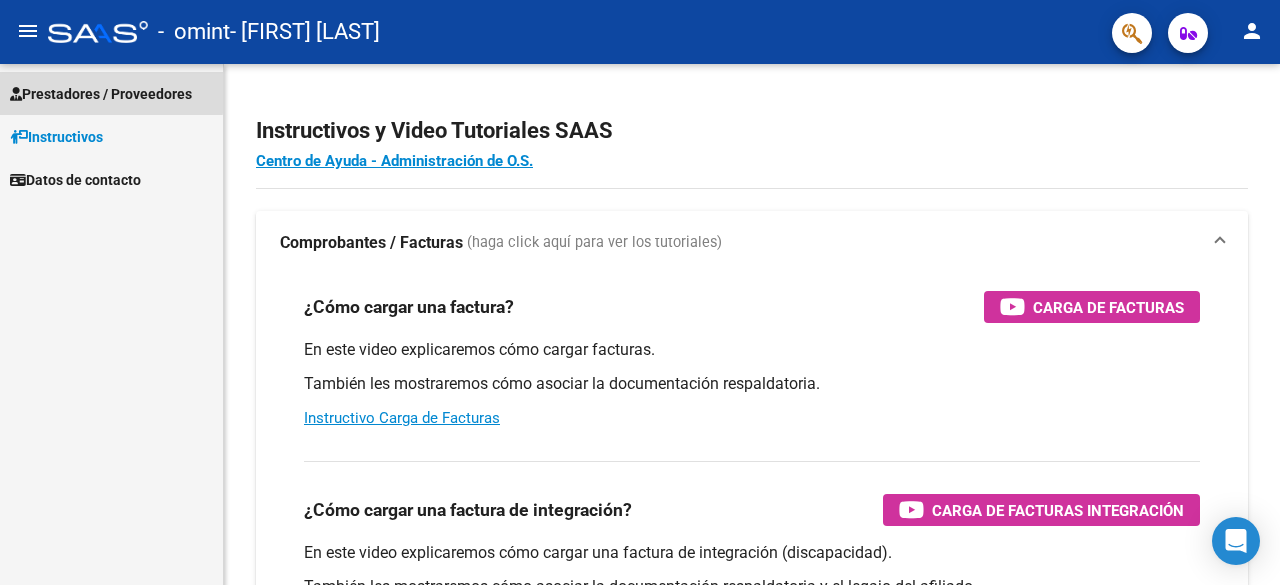 click on "Prestadores / Proveedores" at bounding box center [101, 94] 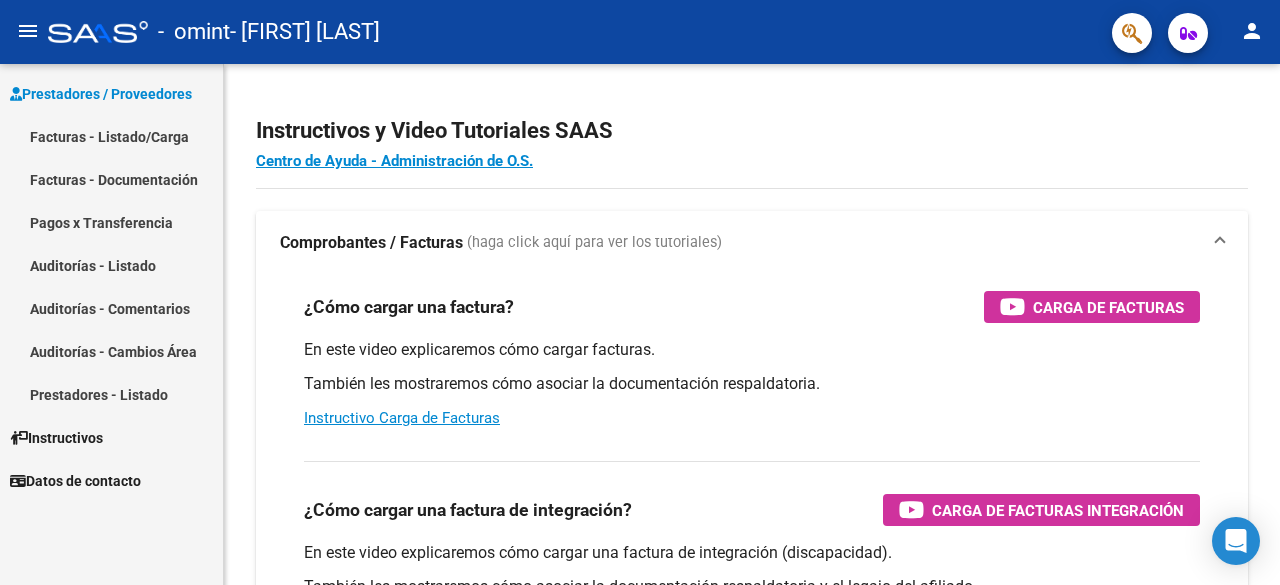 click on "Facturas - Listado/Carga" at bounding box center (111, 136) 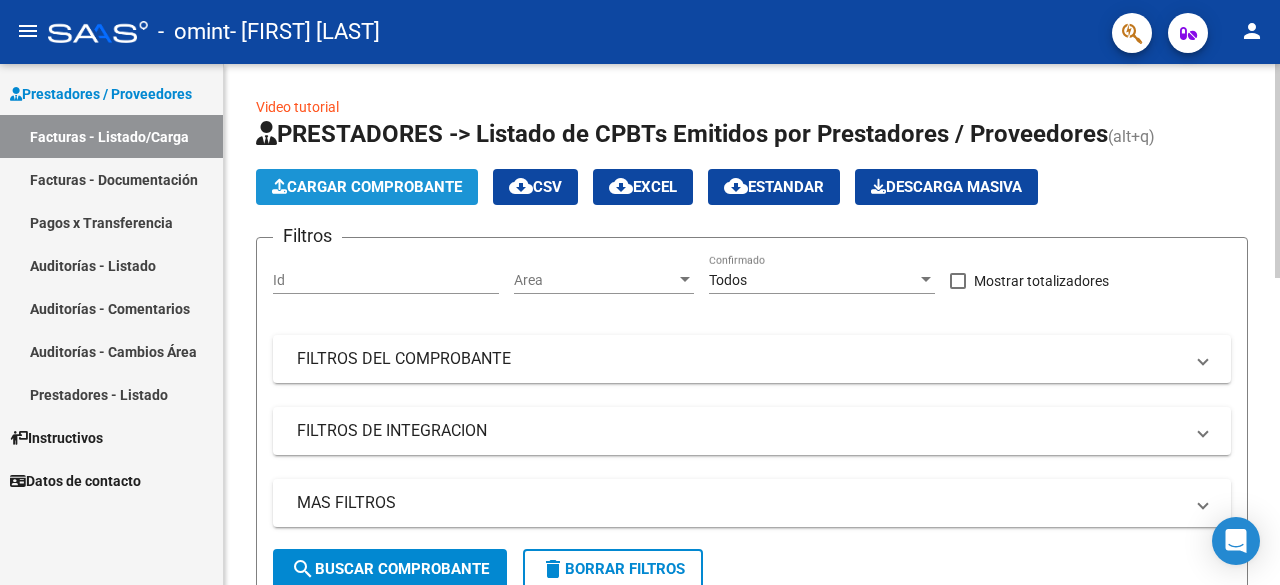 click on "Cargar Comprobante" 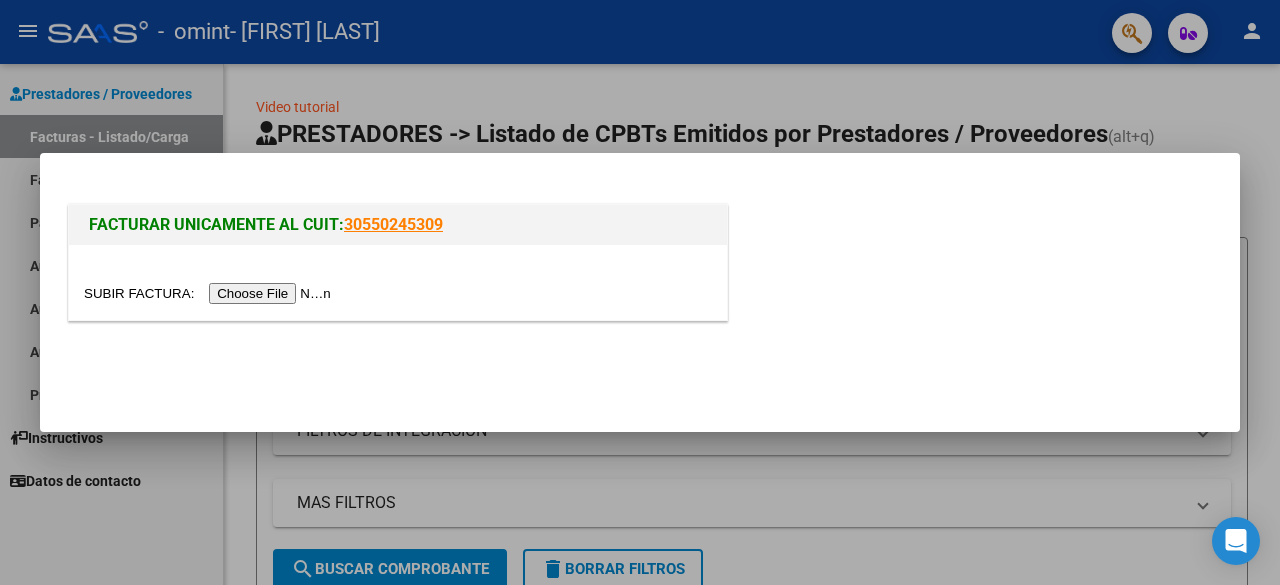 click at bounding box center [210, 293] 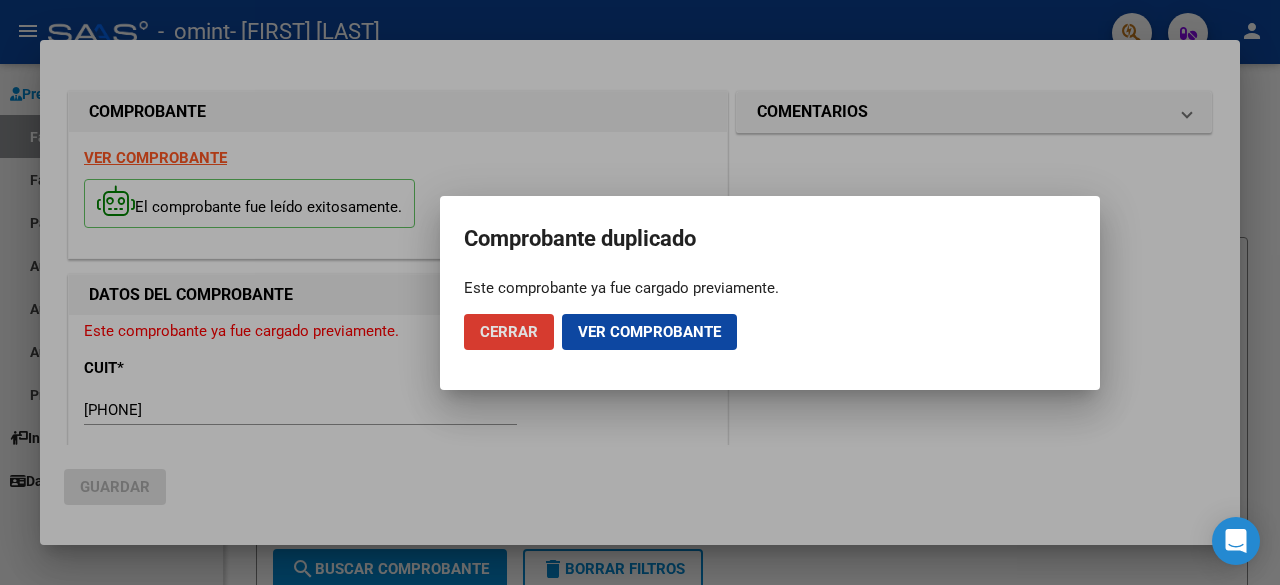 click on "Cerrar" 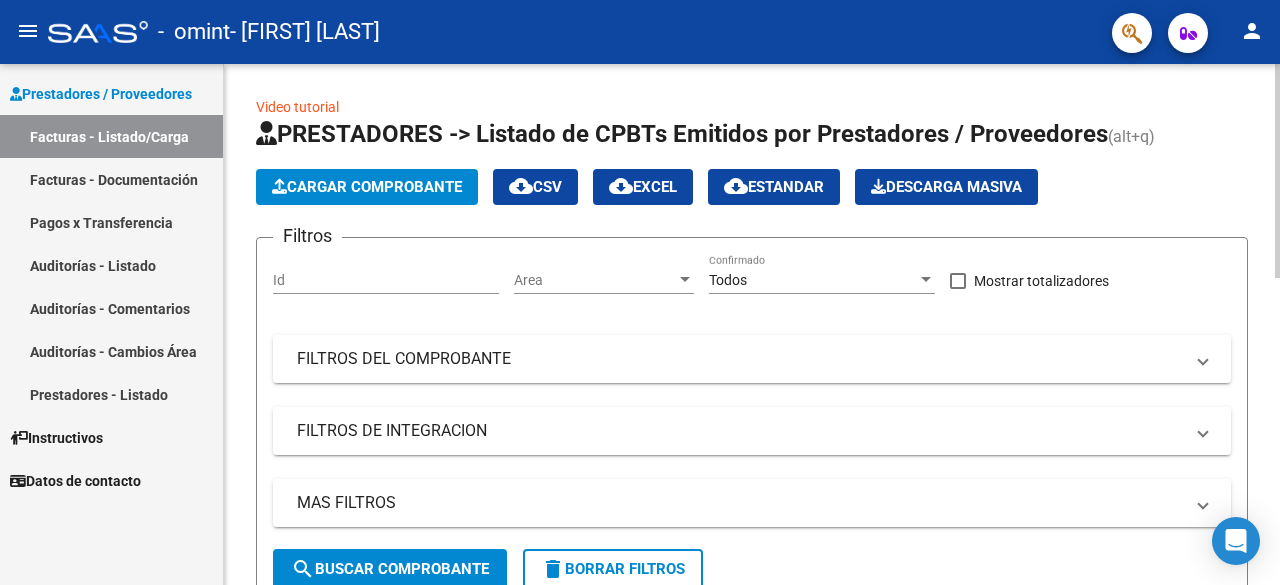 click on "Cargar Comprobante" 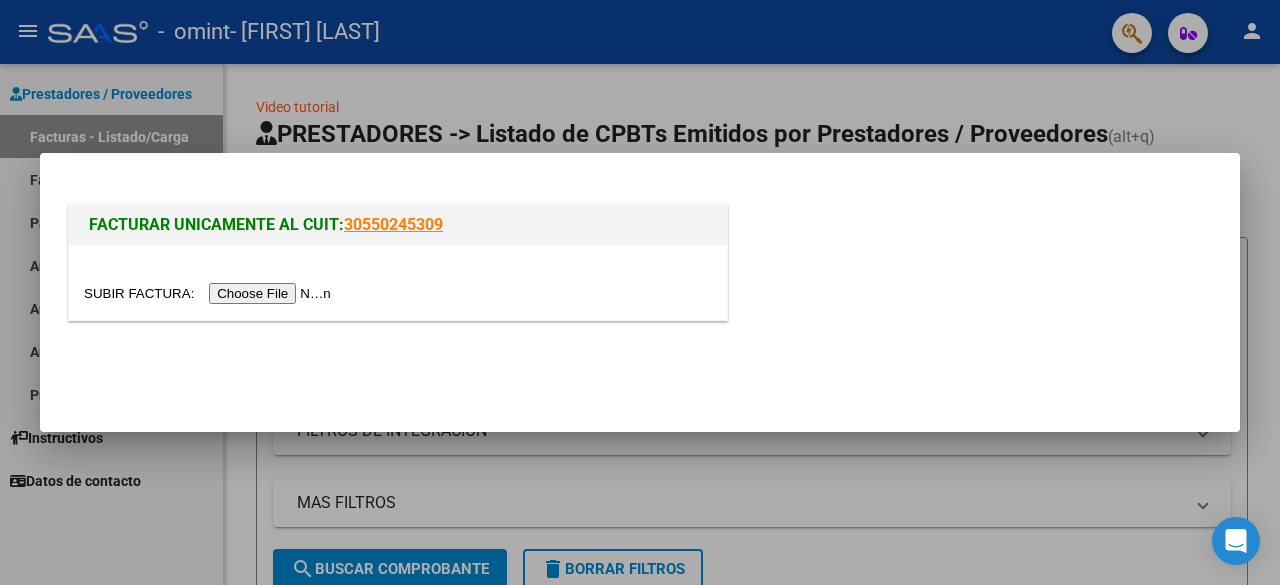 click at bounding box center (210, 293) 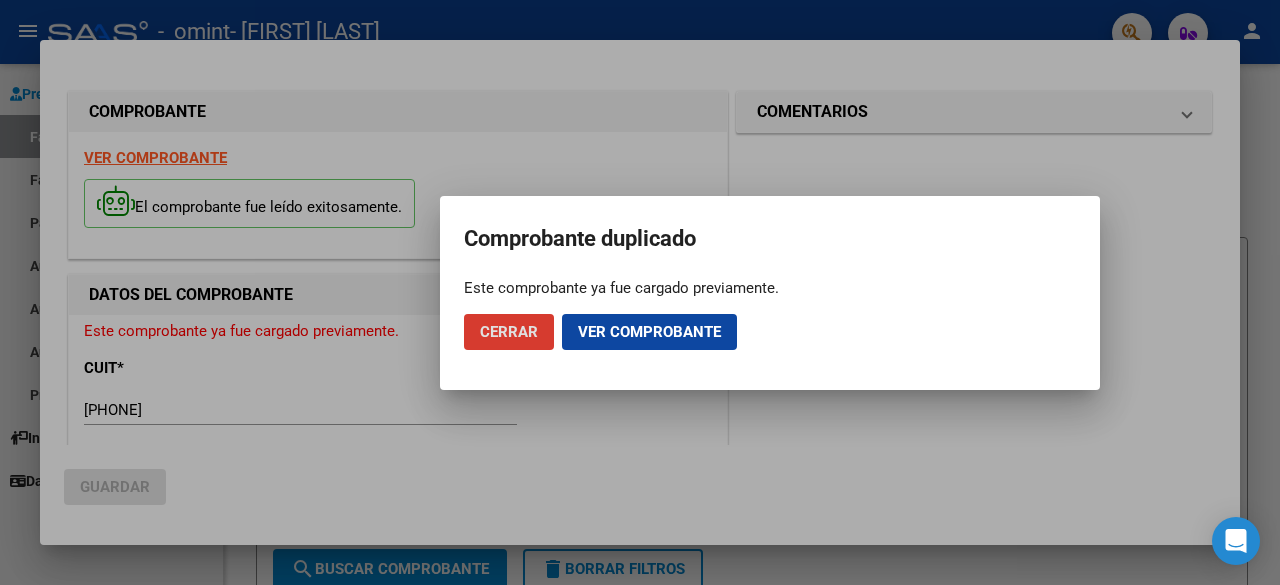 click on "Ver comprobante" 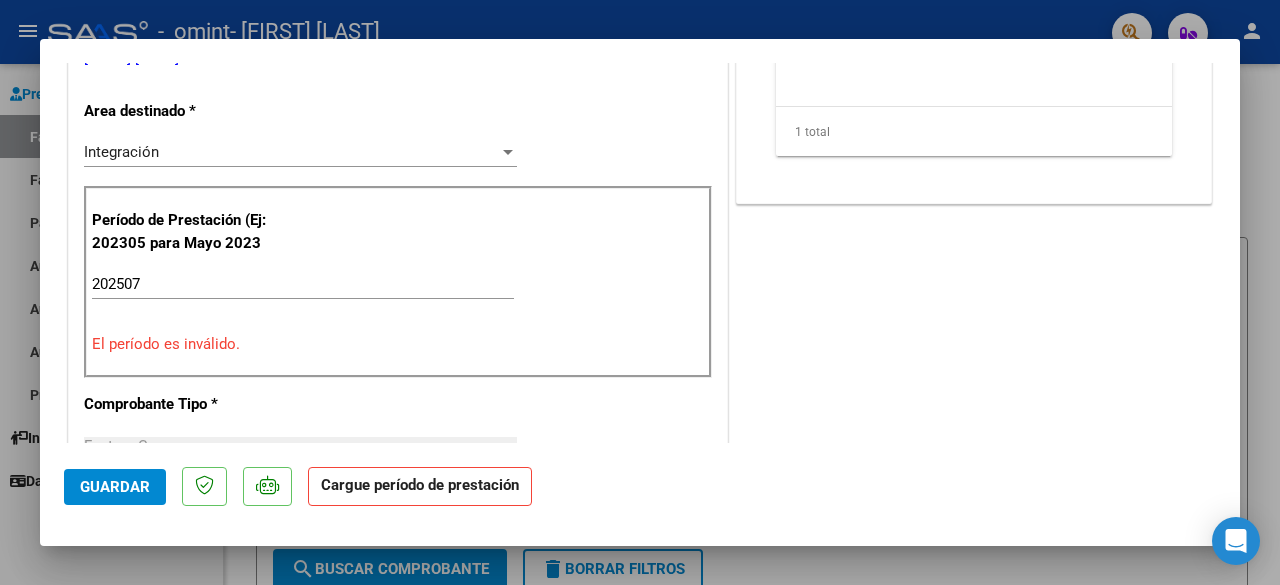 scroll, scrollTop: 500, scrollLeft: 0, axis: vertical 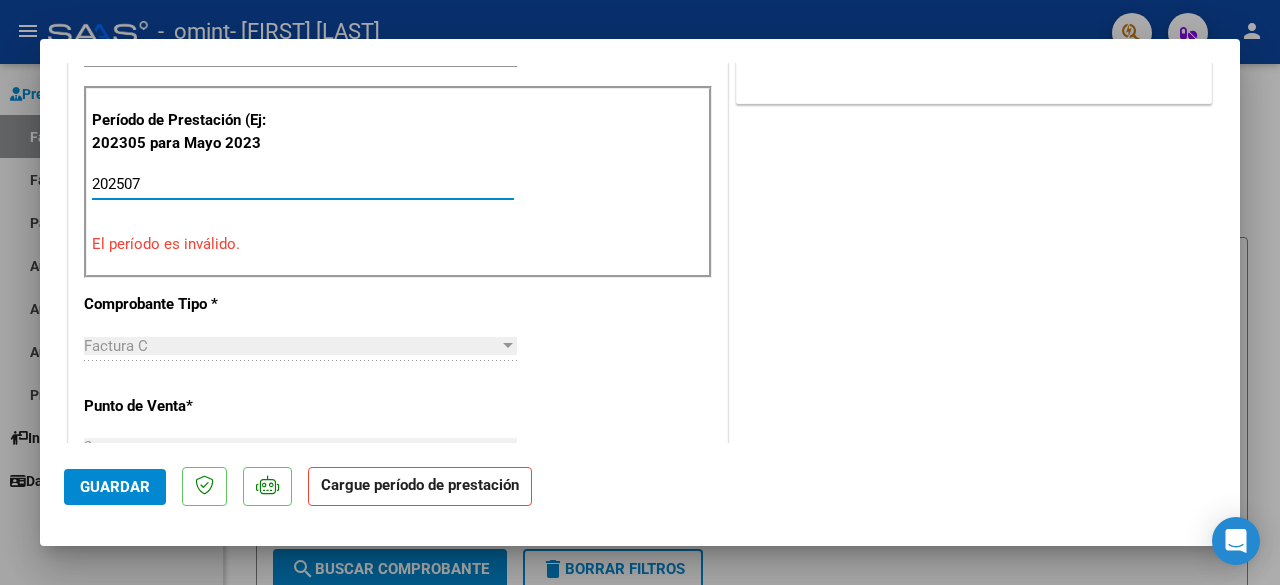 drag, startPoint x: 149, startPoint y: 175, endPoint x: 78, endPoint y: 185, distance: 71.70077 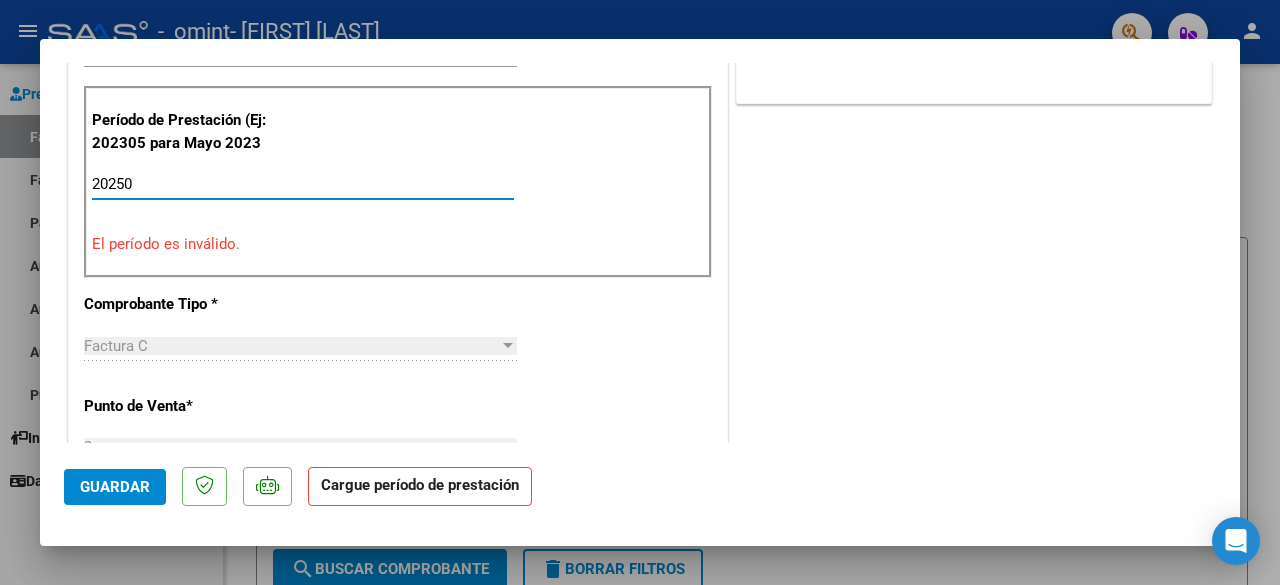 type on "202507" 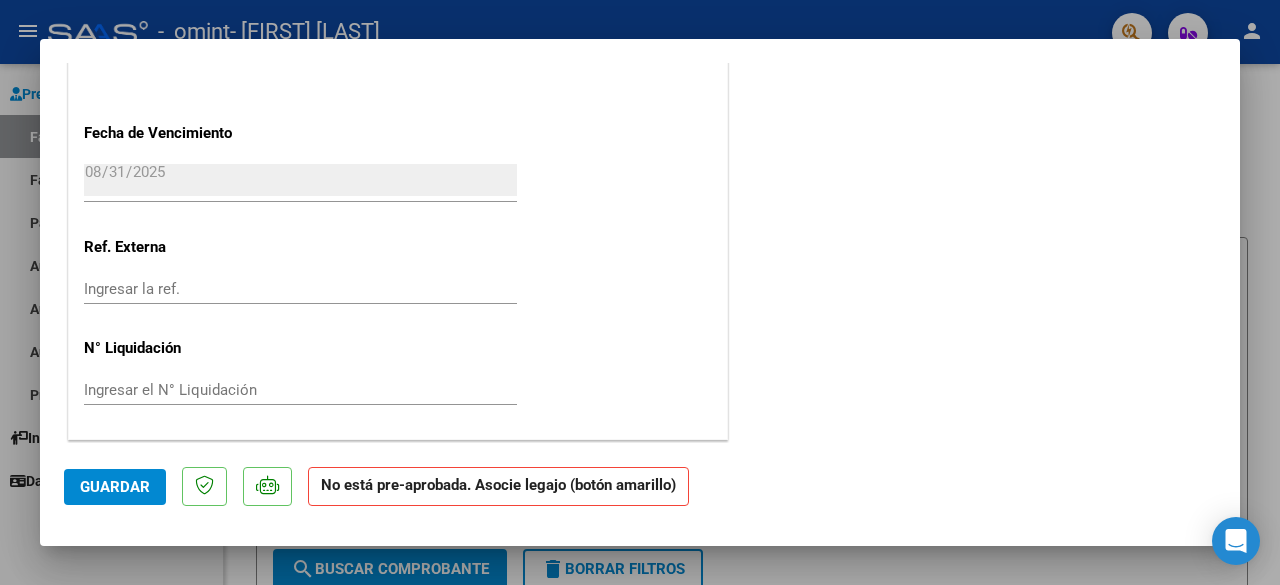 scroll, scrollTop: 1307, scrollLeft: 0, axis: vertical 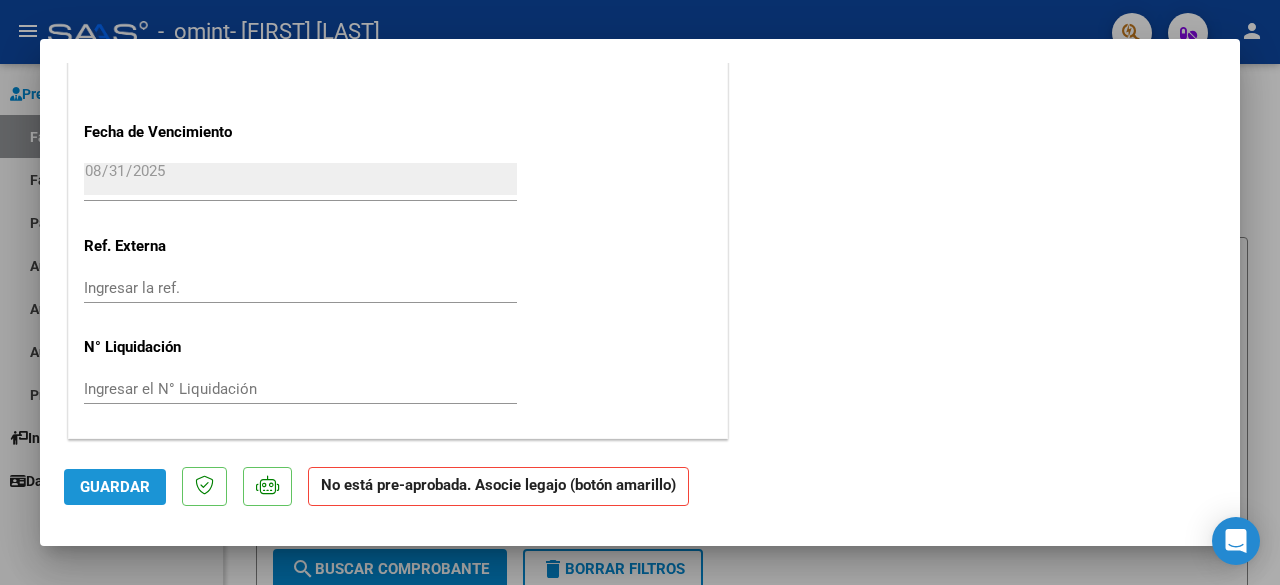 click on "Guardar" 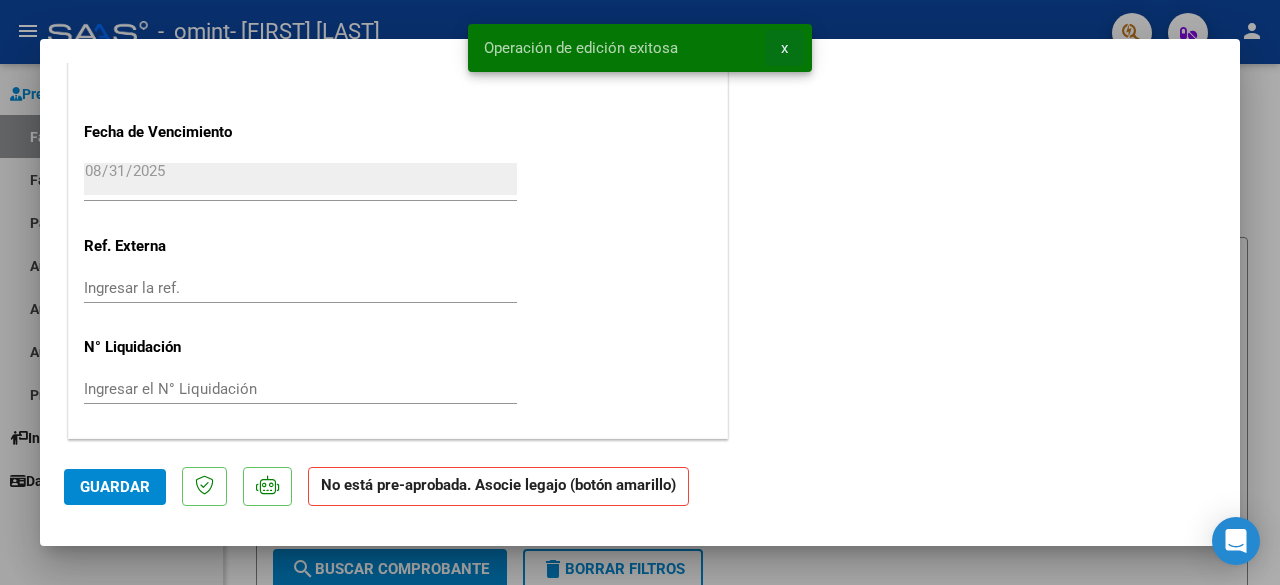 click on "x" at bounding box center (784, 48) 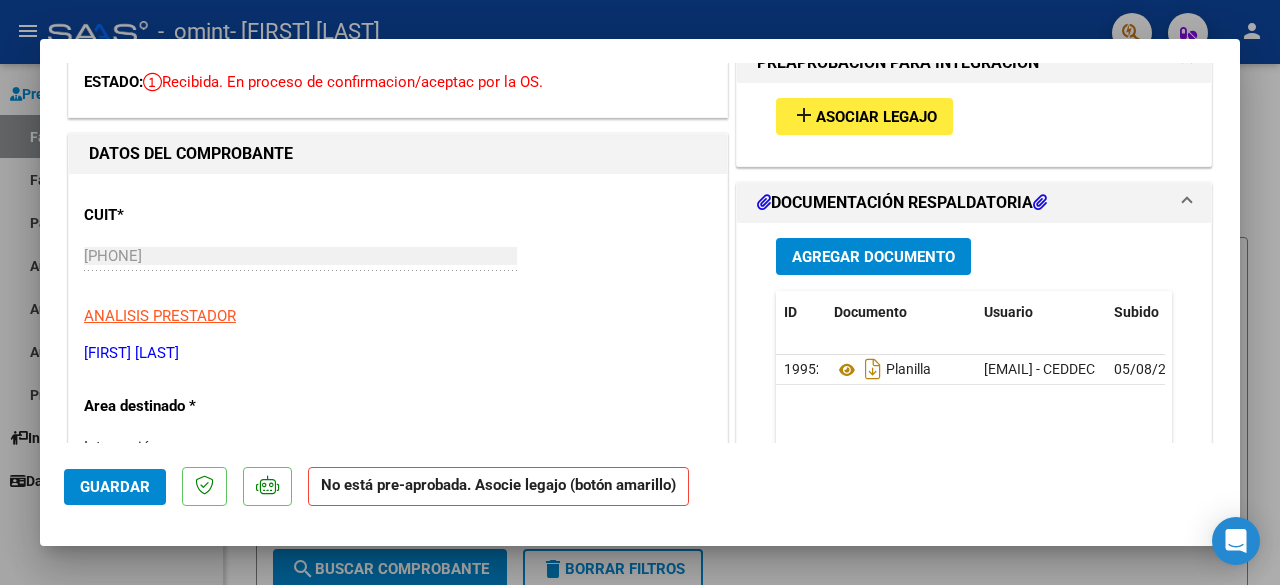 scroll, scrollTop: 0, scrollLeft: 0, axis: both 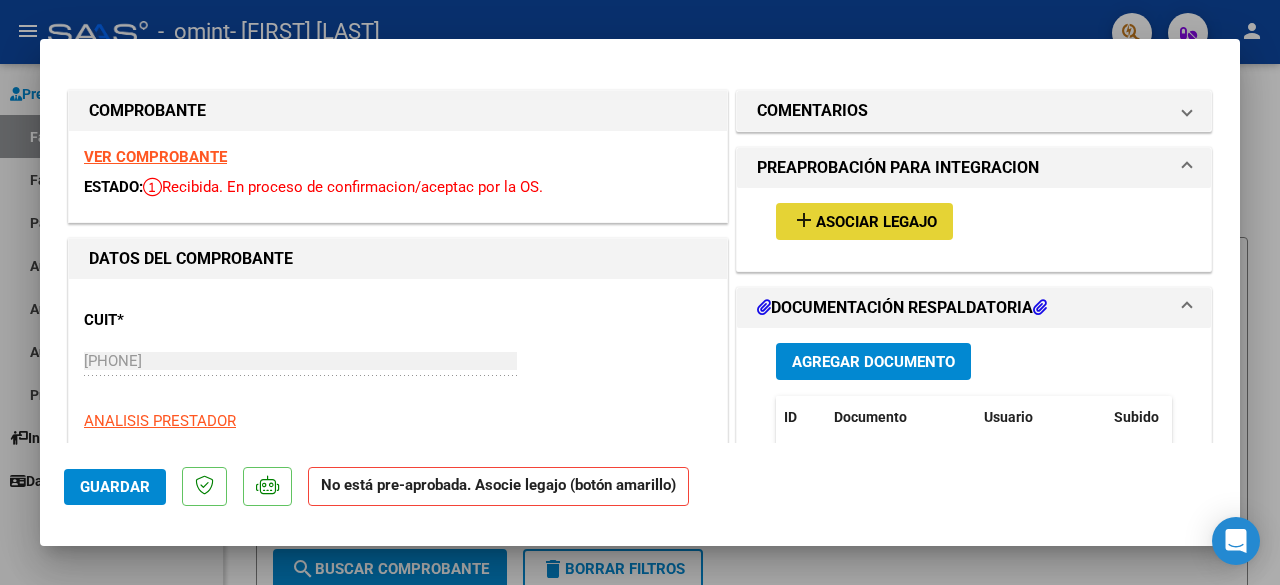 click on "add" at bounding box center (804, 220) 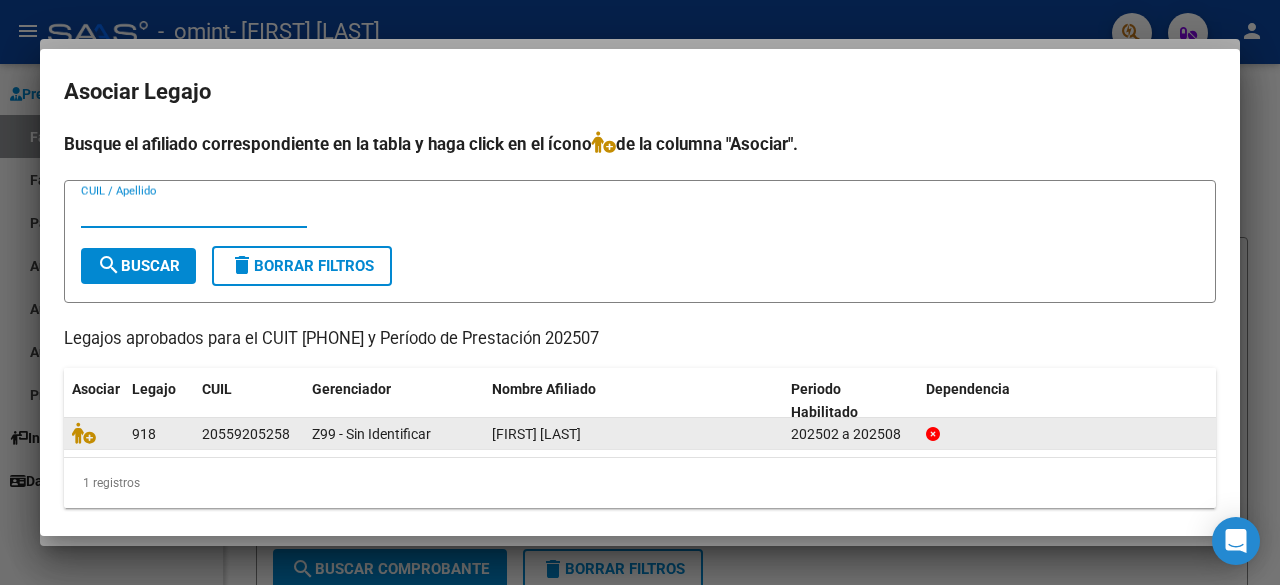 click on "ANGILERI BELTRAN" 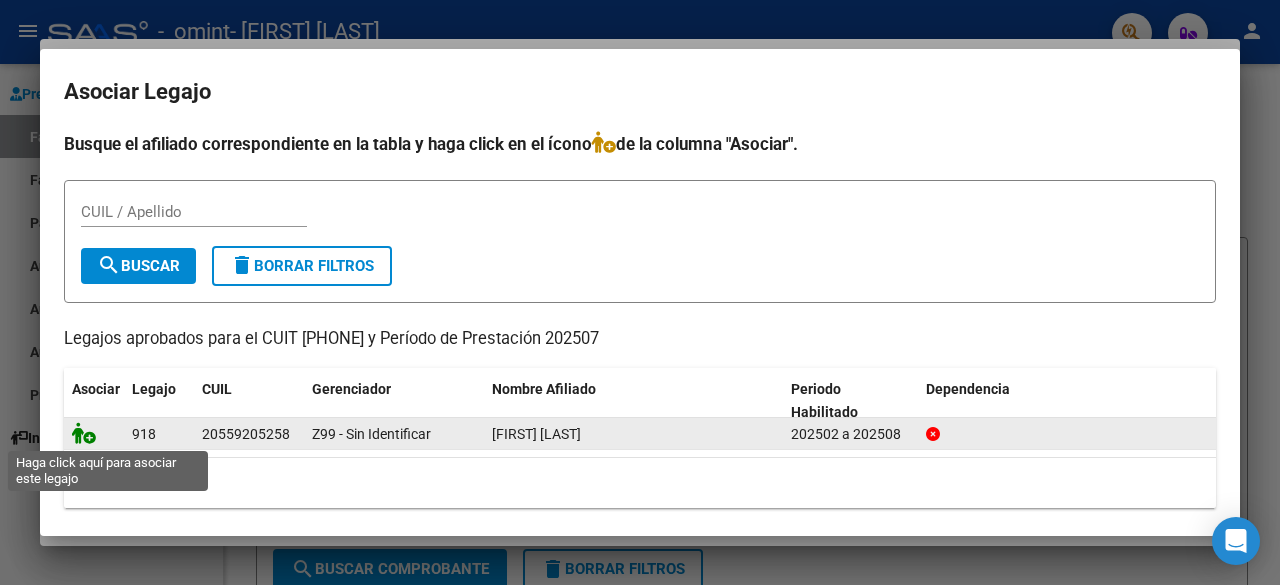 click 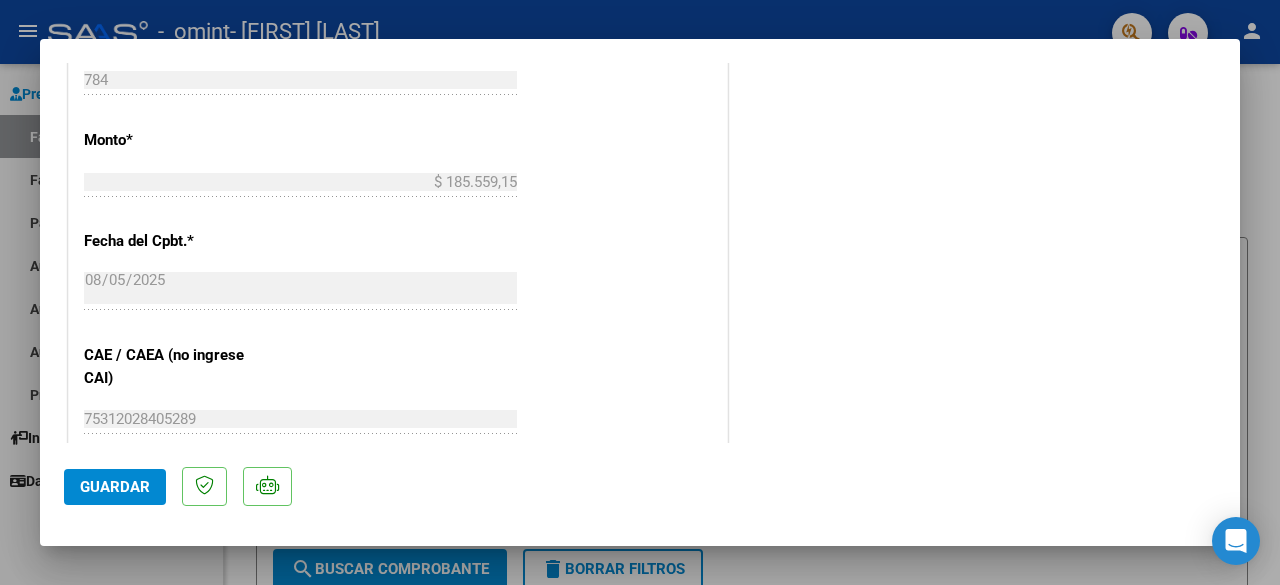 scroll, scrollTop: 959, scrollLeft: 0, axis: vertical 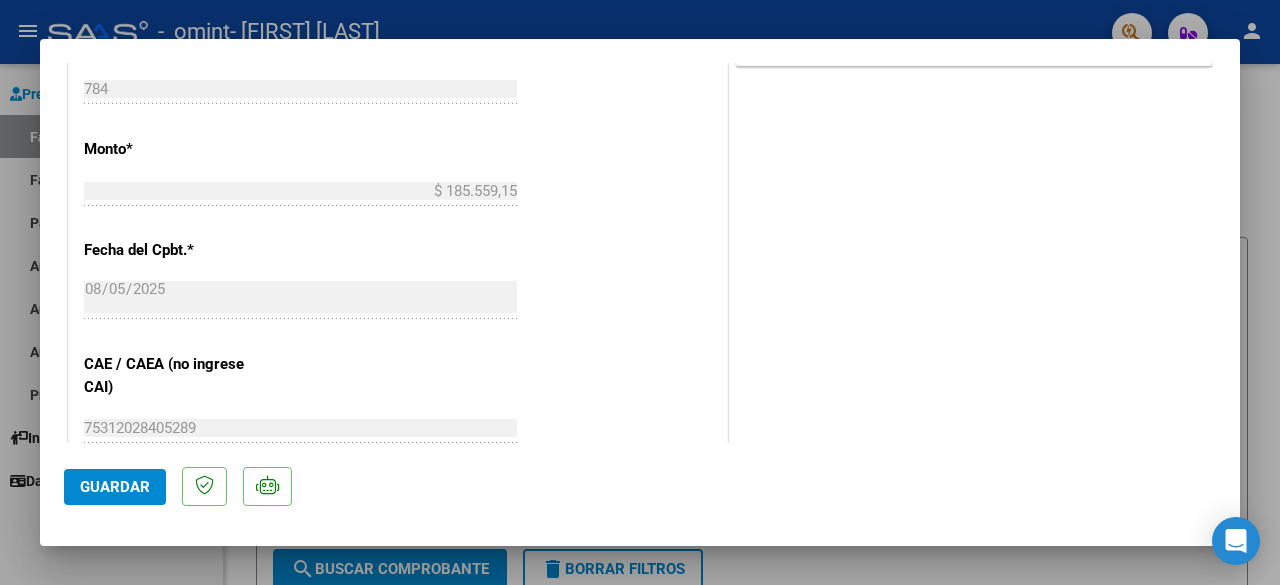 click on "Guardar" 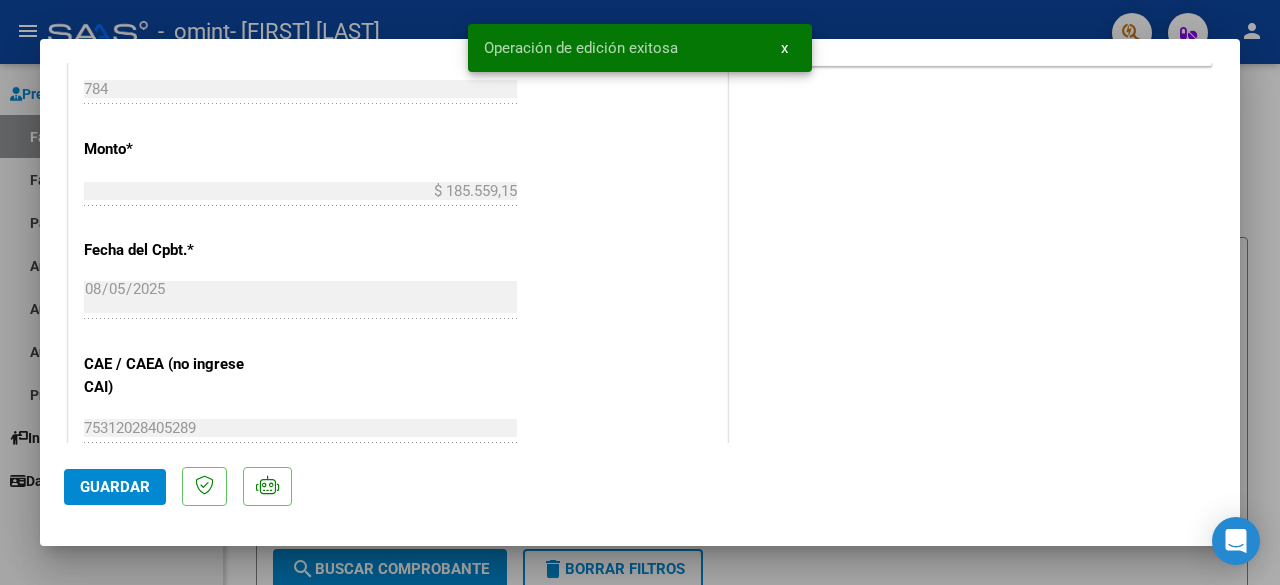 click on "x" at bounding box center (784, 48) 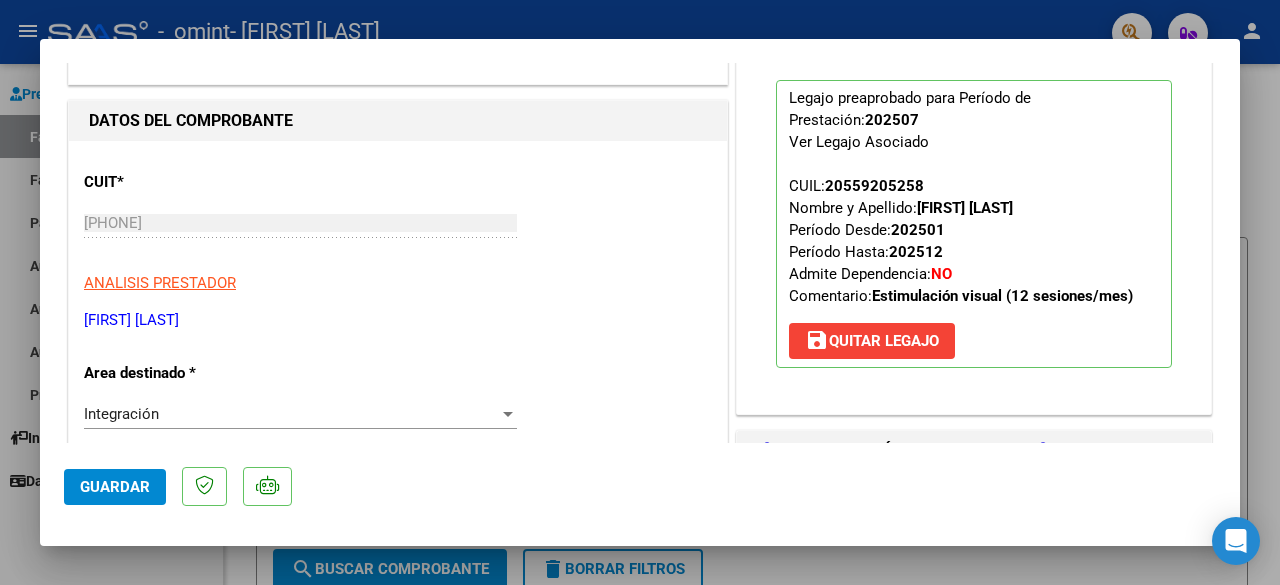 scroll, scrollTop: 0, scrollLeft: 0, axis: both 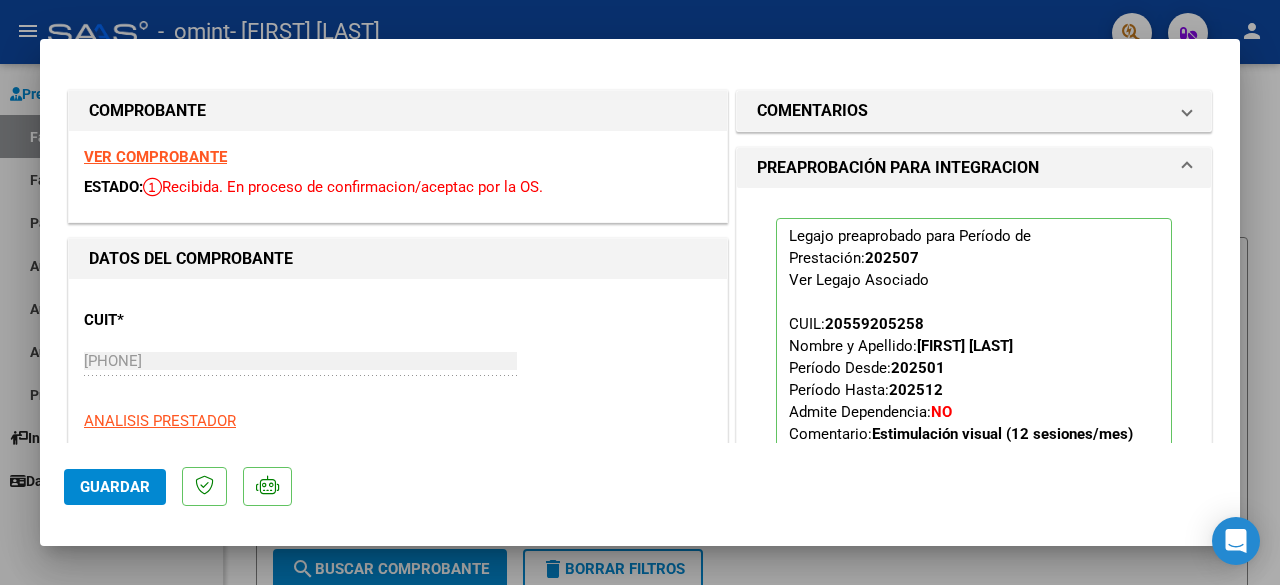 type 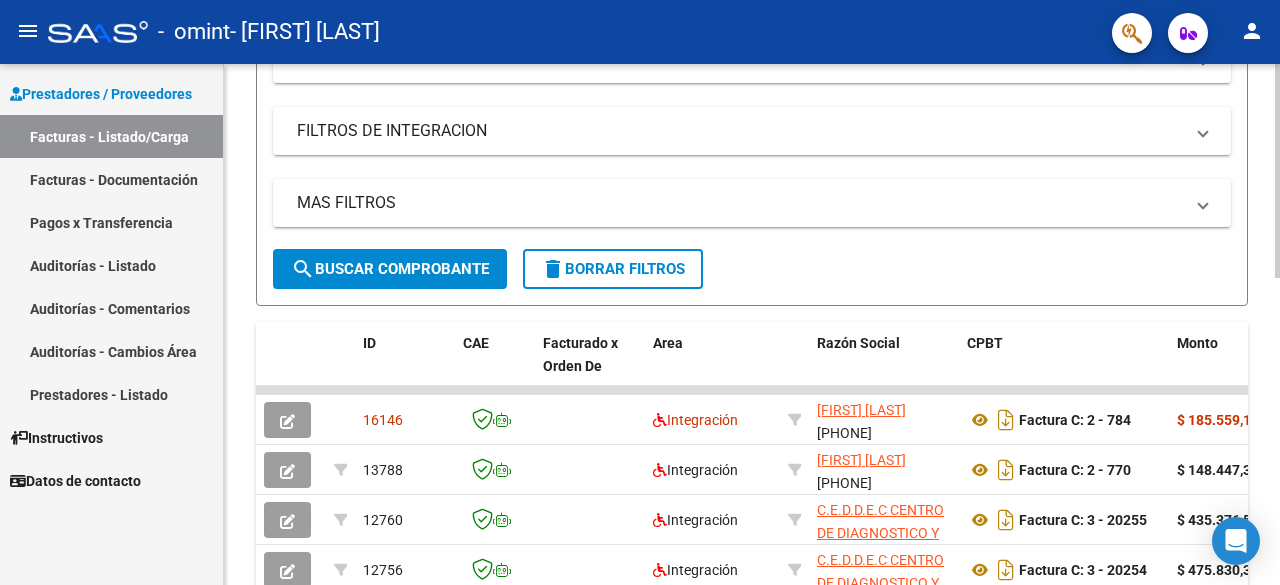 scroll, scrollTop: 400, scrollLeft: 0, axis: vertical 